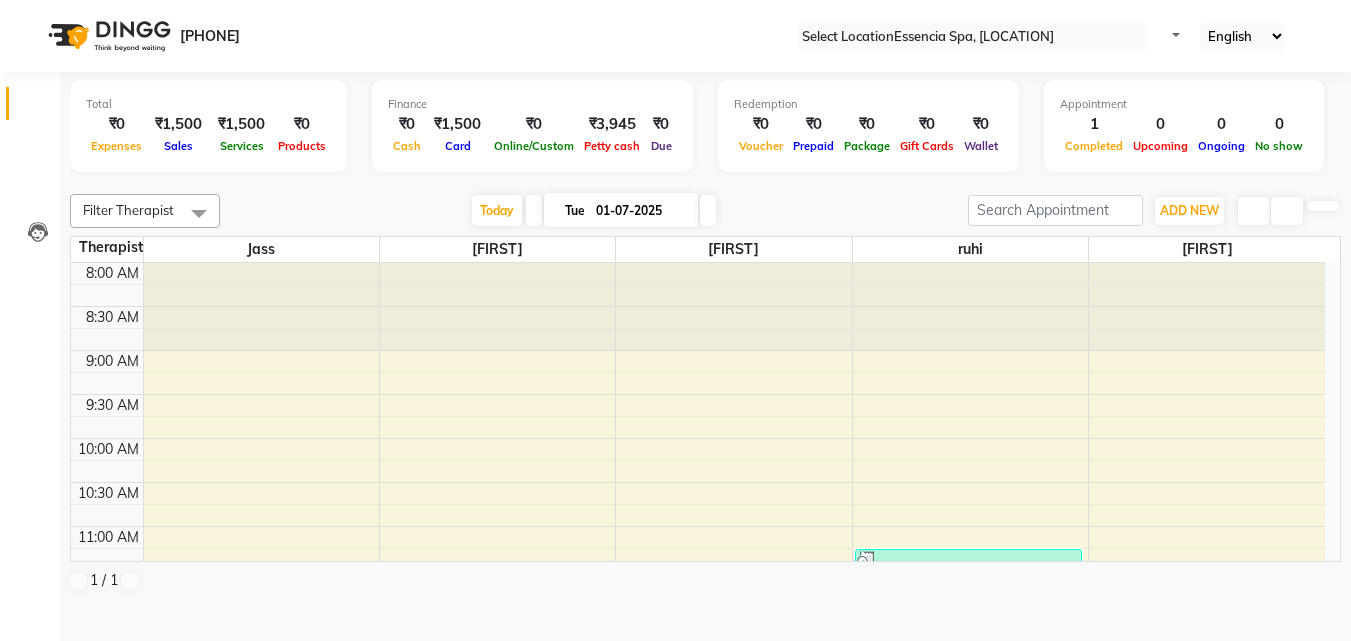 scroll, scrollTop: 0, scrollLeft: 0, axis: both 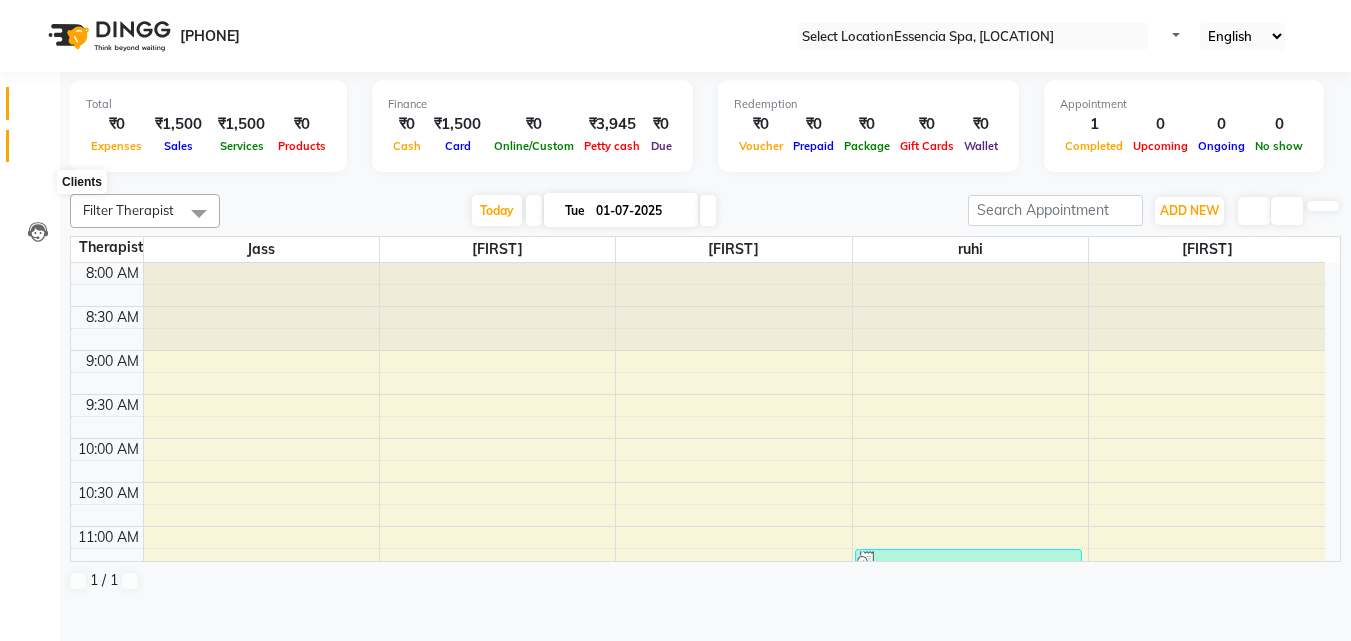 click at bounding box center (38, 151) 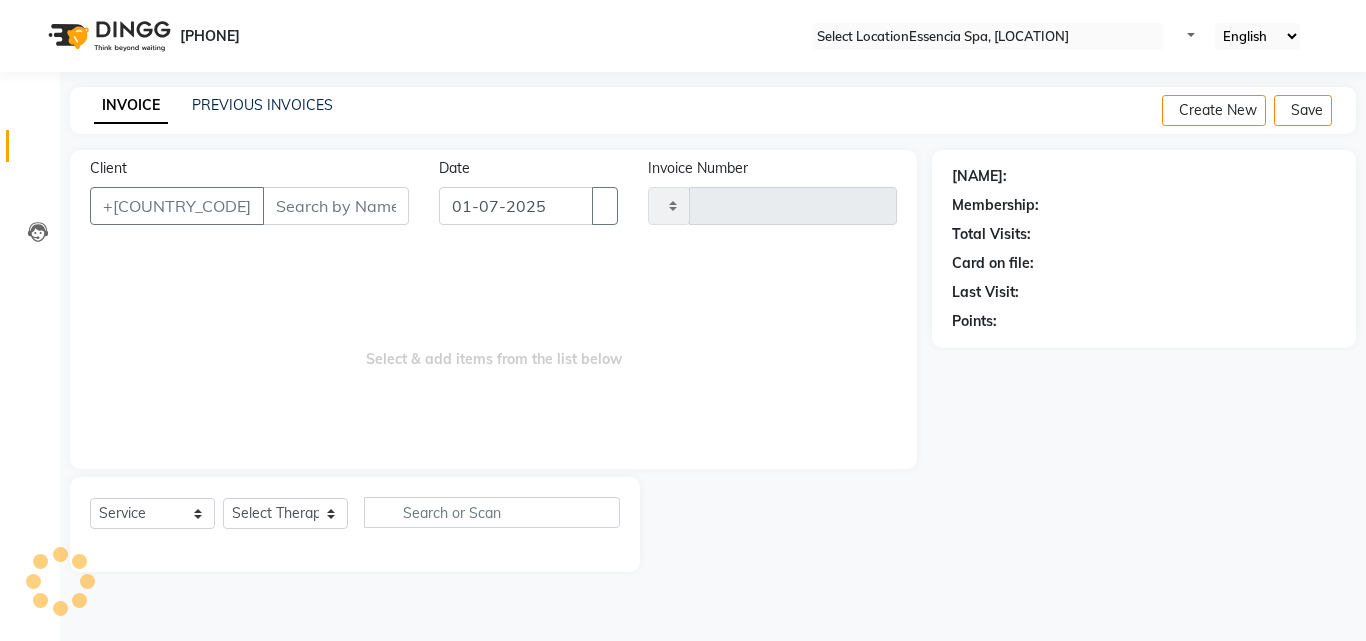 click on "Client" at bounding box center [336, 206] 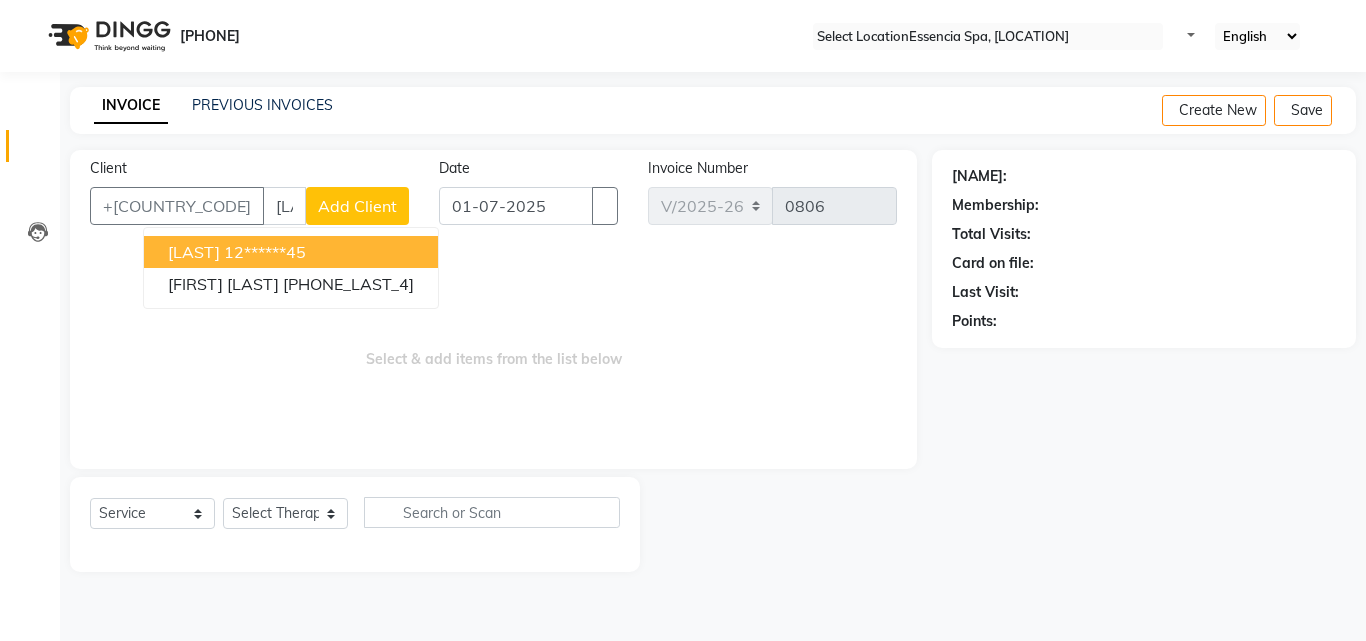 click on "[LAST] [CARD_LAST_4]" at bounding box center (291, 252) 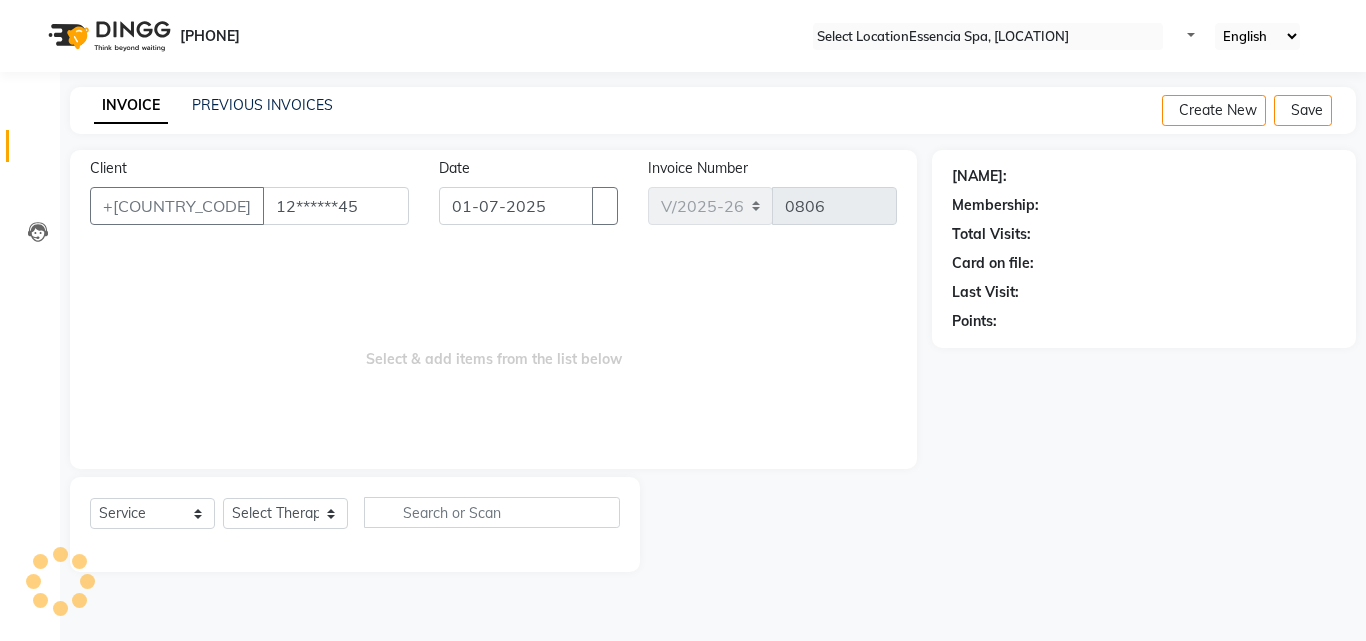 type on "12******45" 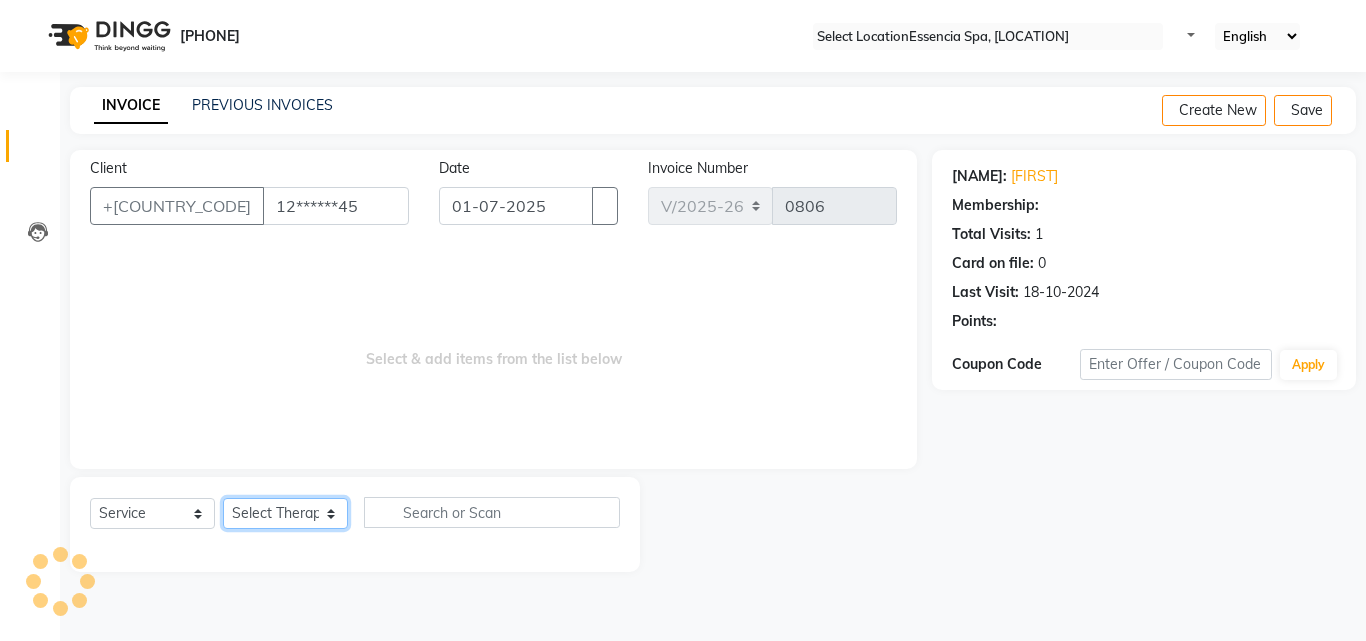 click on "Select Therapist" at bounding box center [285, 513] 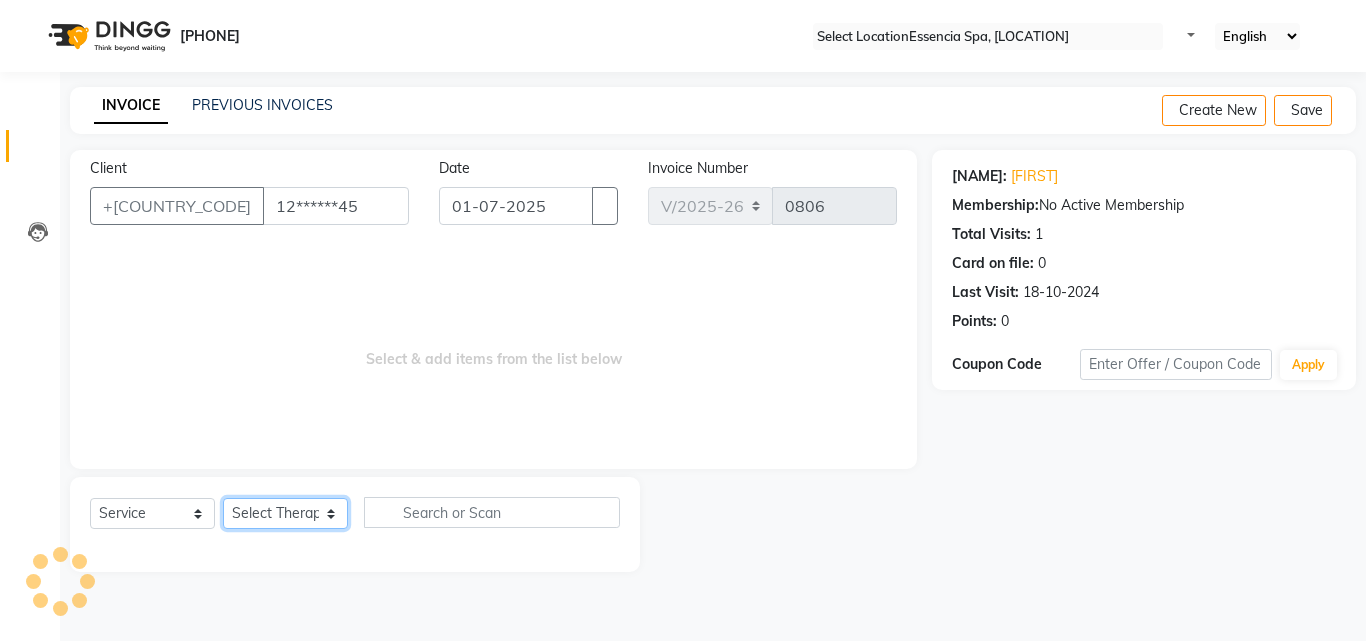 select on "58078" 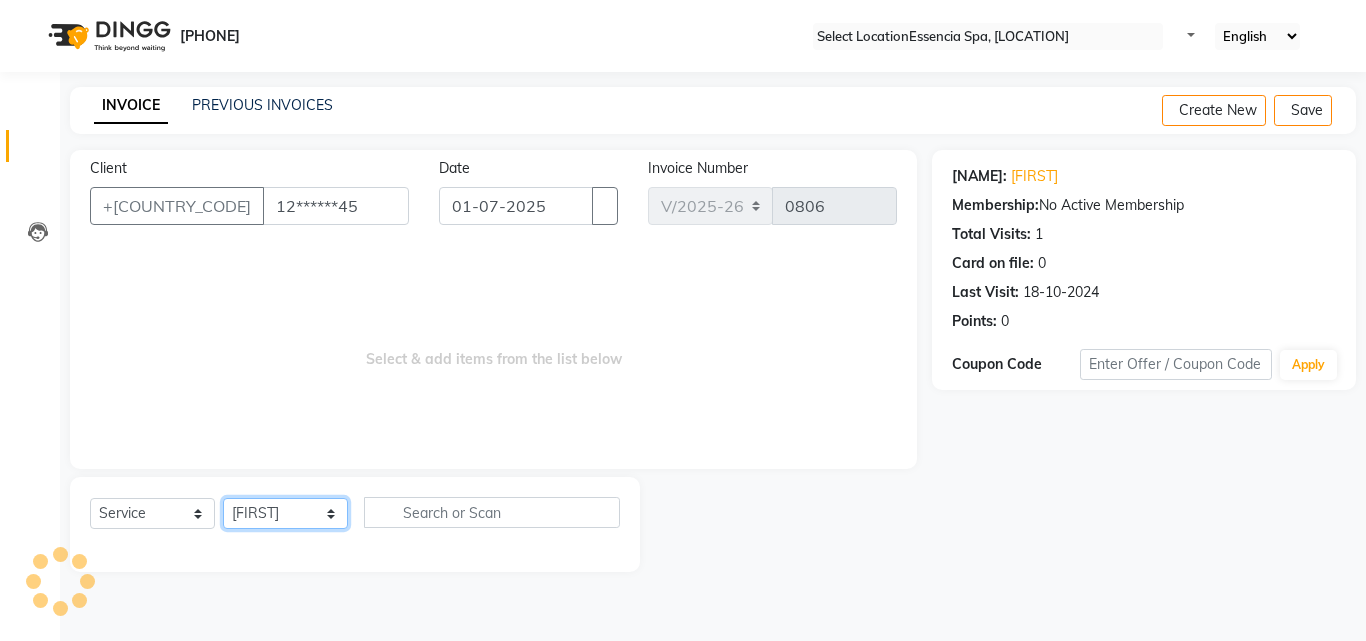 click on "Select [FIRST] [FIRST] [FIRST] [FIRST] [FIRST]" at bounding box center [285, 513] 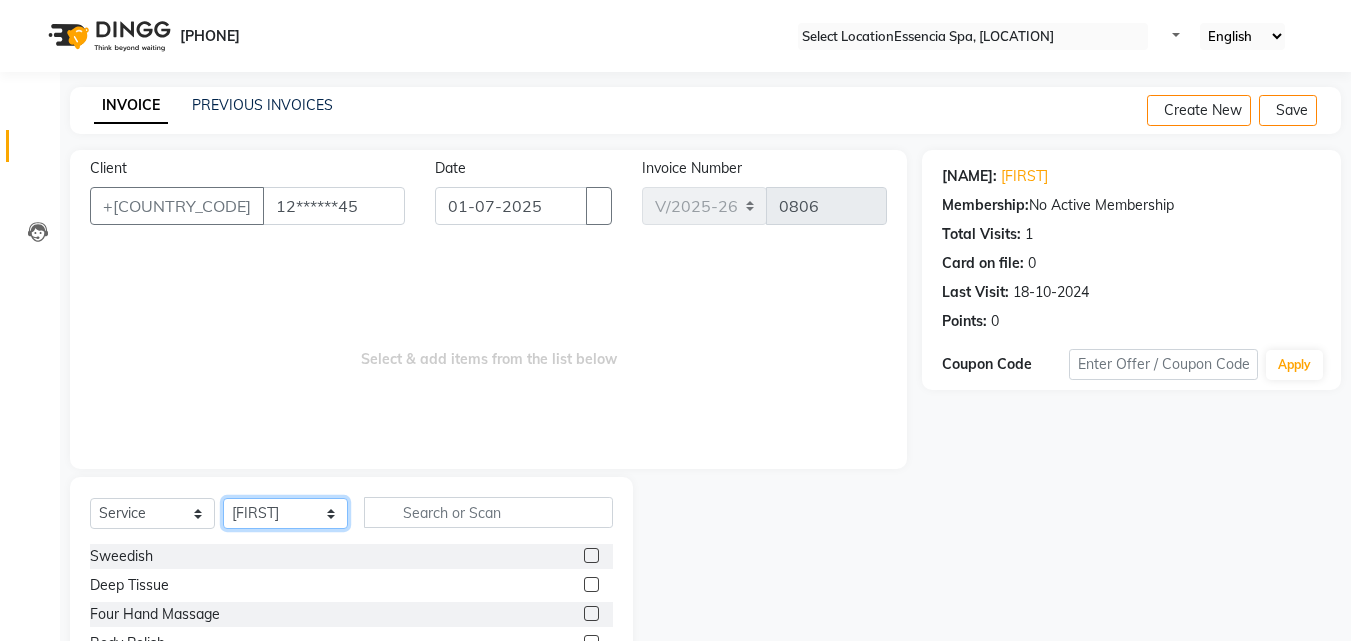 scroll, scrollTop: 160, scrollLeft: 0, axis: vertical 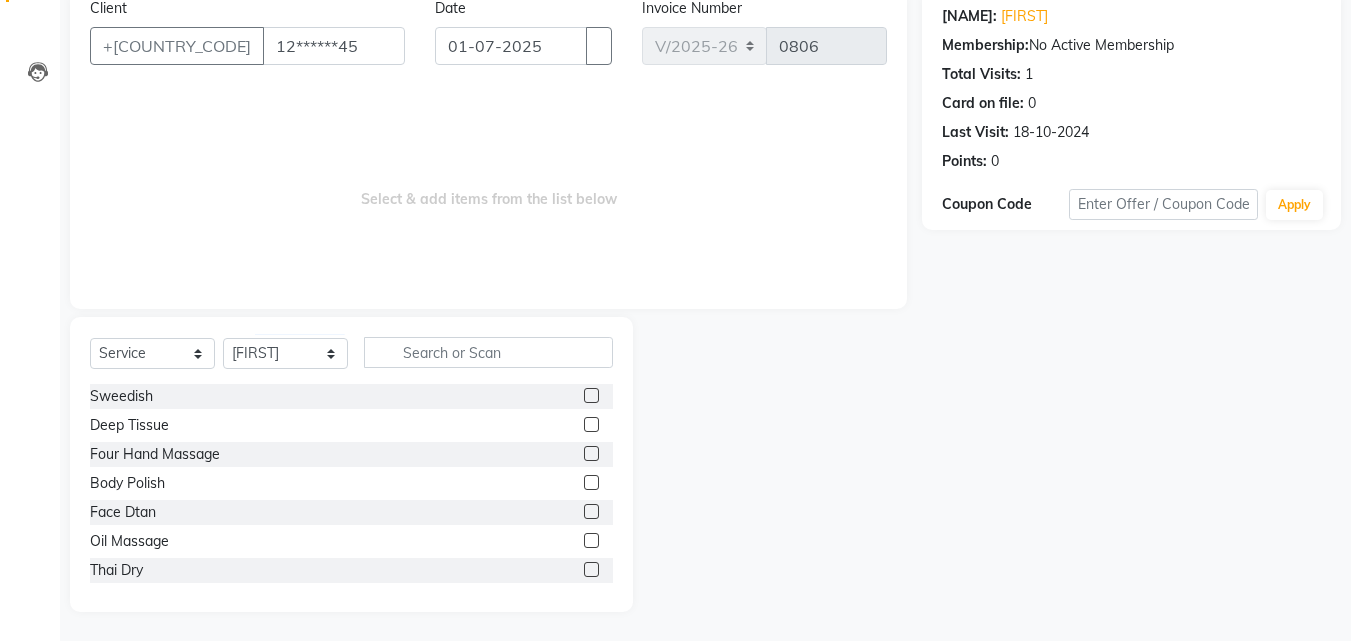 click at bounding box center (591, 540) 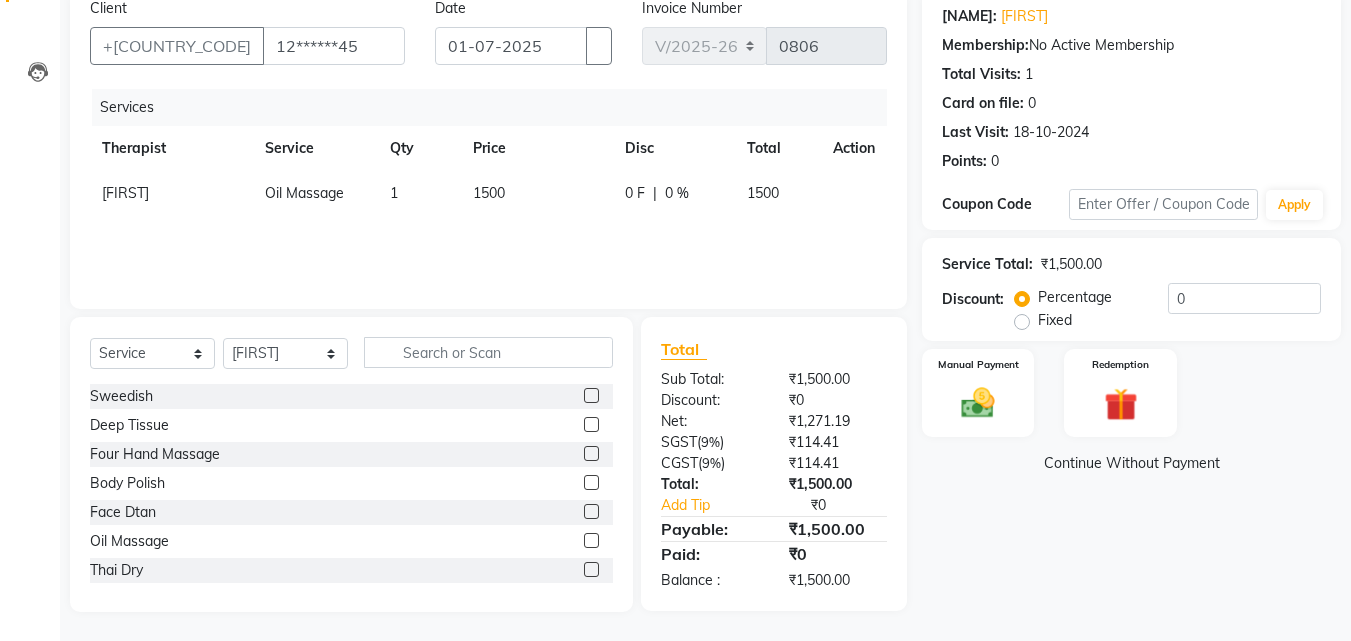 click on "0 F" at bounding box center [635, 193] 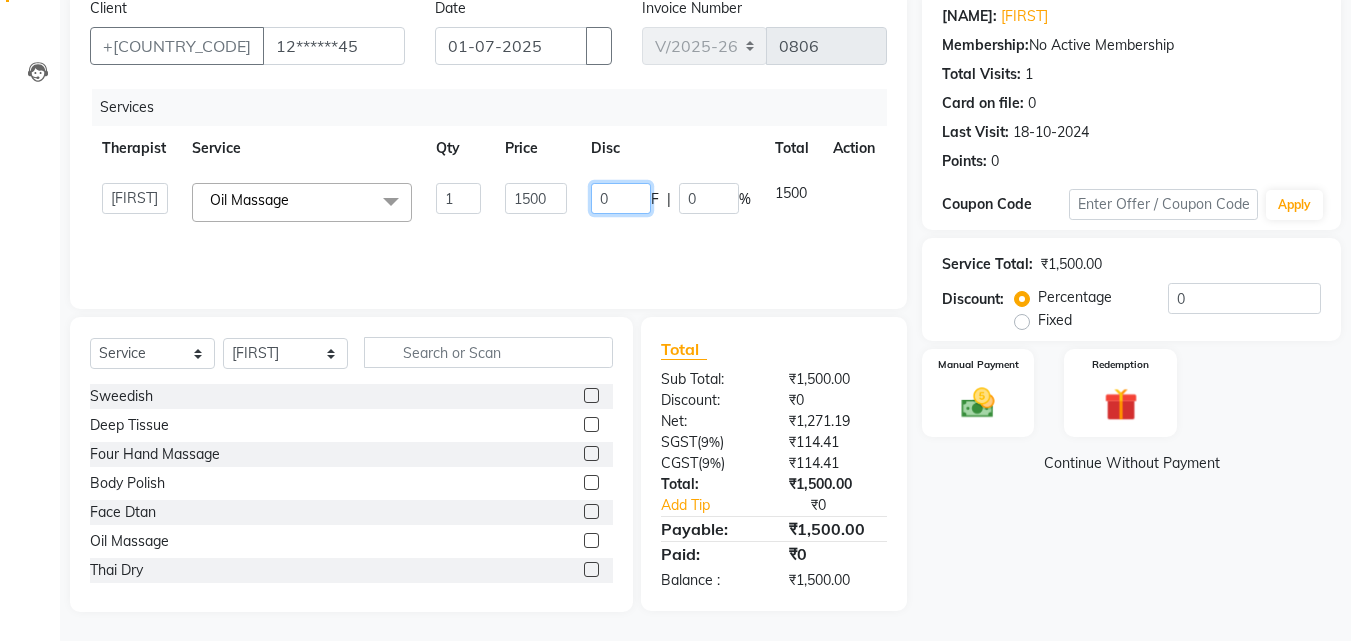 click on "0 F | 0 %" at bounding box center (671, 202) 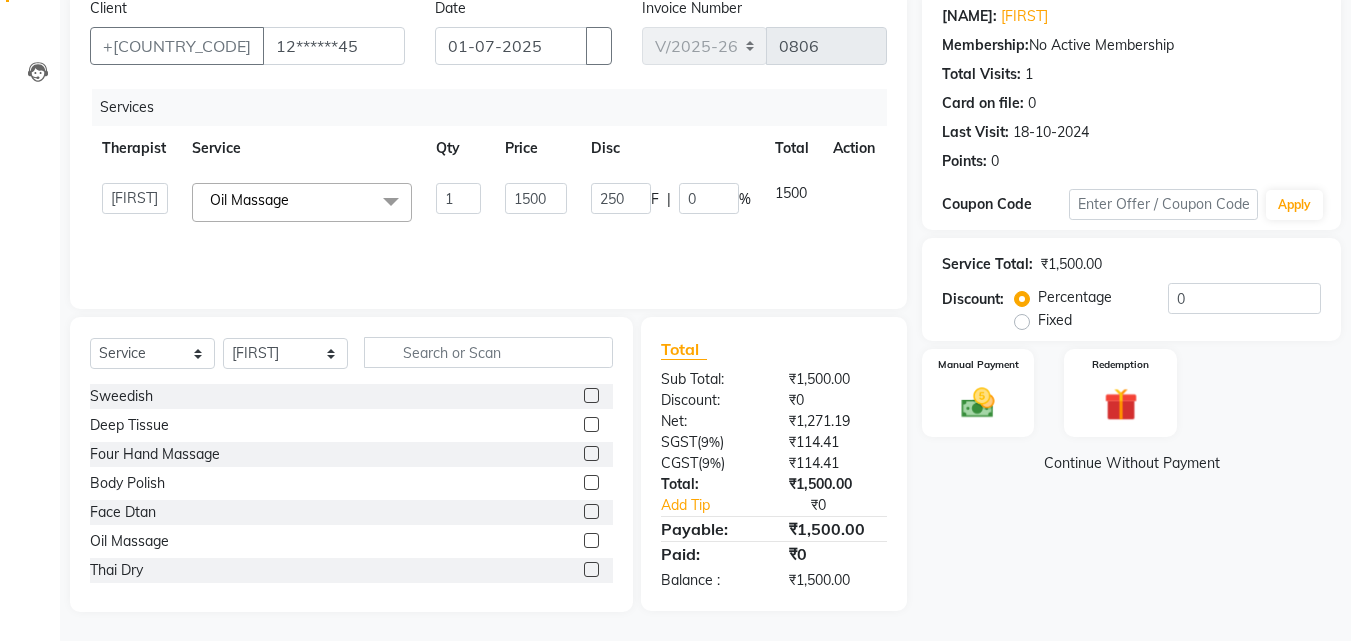 click on "Services Therapist Service Qty Price Disc Total Action  [NAME]   [NAME]   [NAME]   [NAME]   [NAME]  Oil Massage  x Sweedish Deep Tissue Four Hand Massage Body Polish Face Dtan Oil Massage Thai Dry Aroma 1 1500 250 F | 0 % 1500" at bounding box center (488, 189) 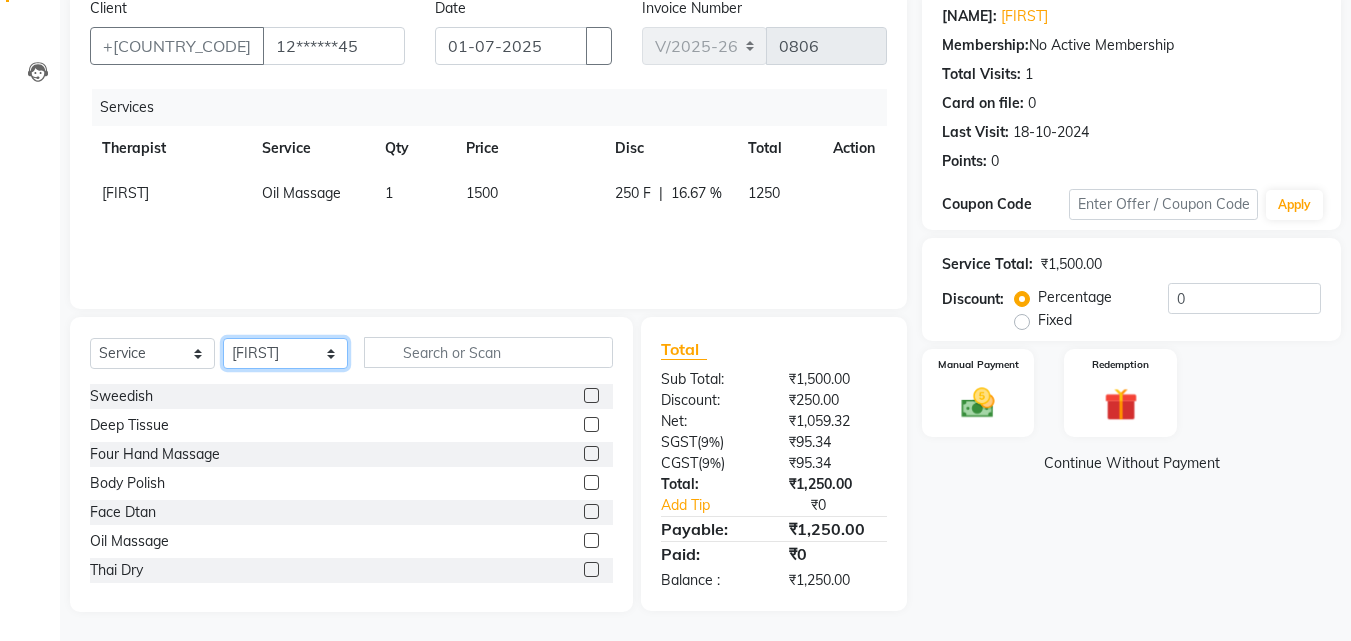 click on "Select [FIRST] [FIRST] [FIRST] [FIRST] [FIRST]" at bounding box center [285, 353] 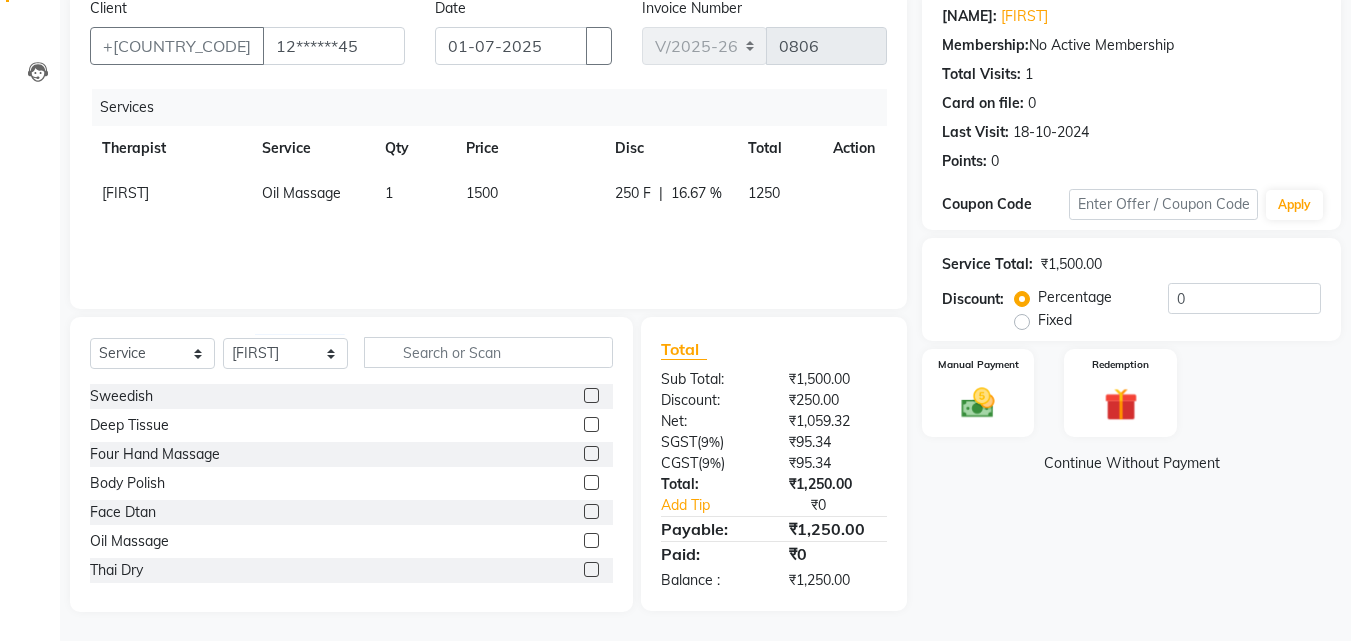 click at bounding box center (591, 540) 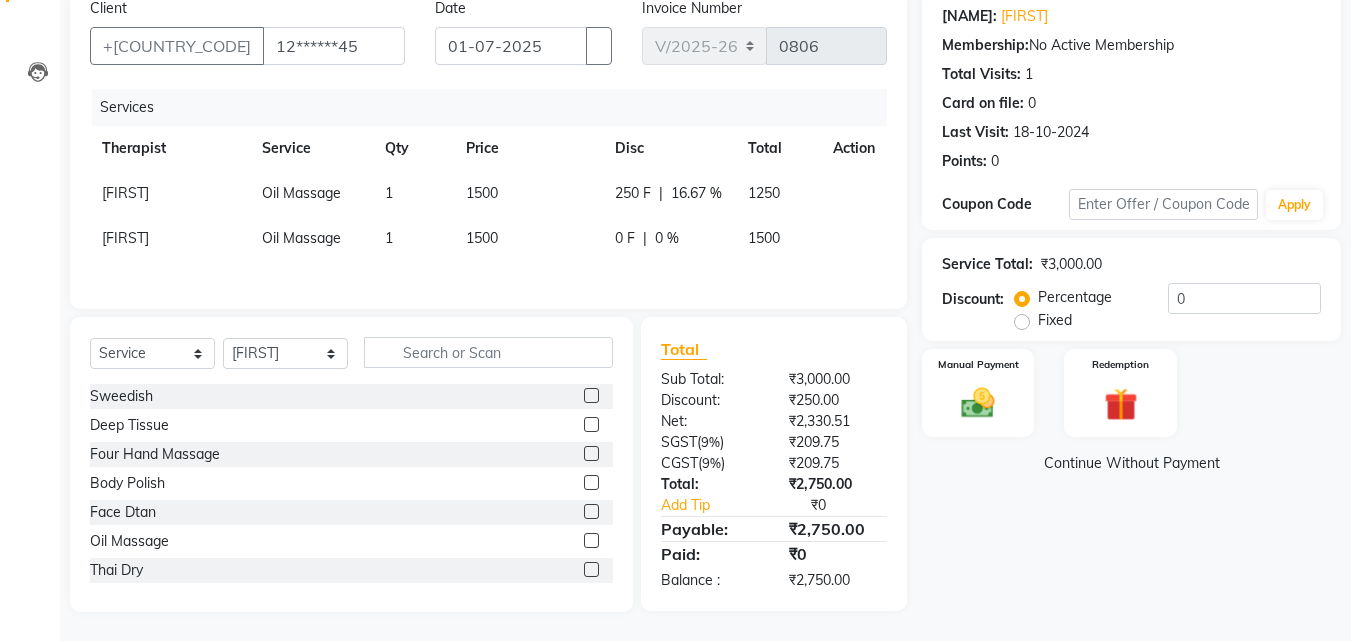 click on "0 F | 0 %" at bounding box center (669, 193) 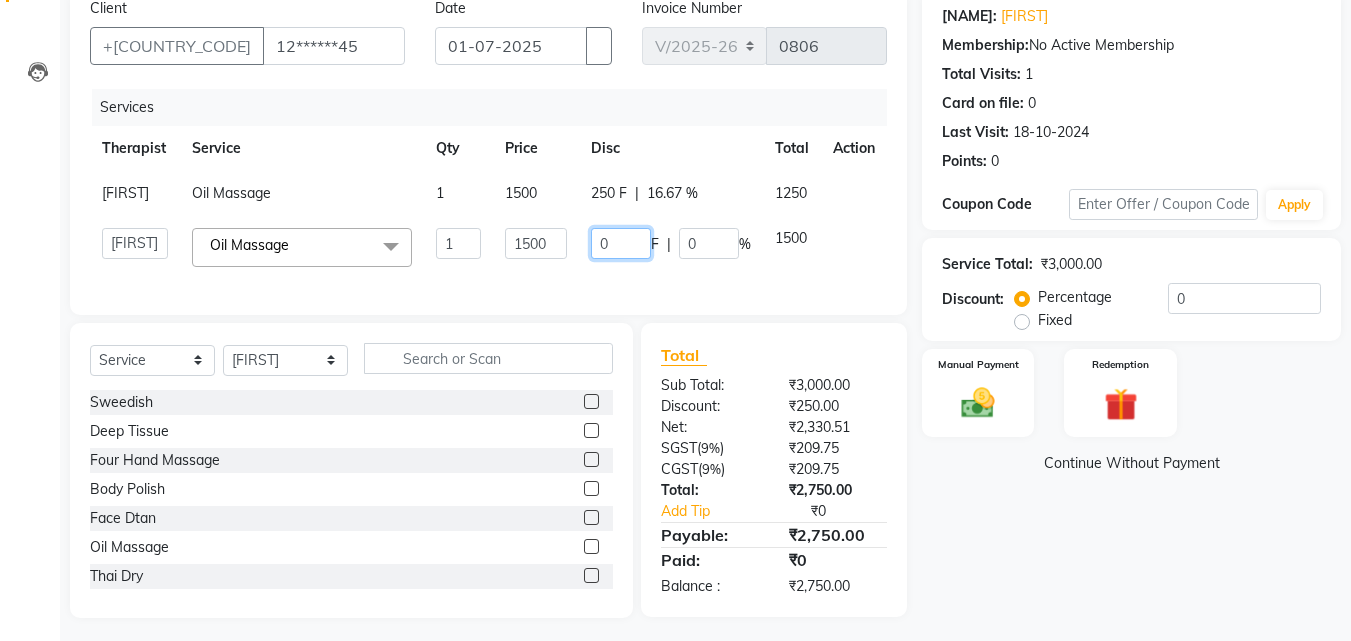 drag, startPoint x: 617, startPoint y: 239, endPoint x: 598, endPoint y: 239, distance: 19 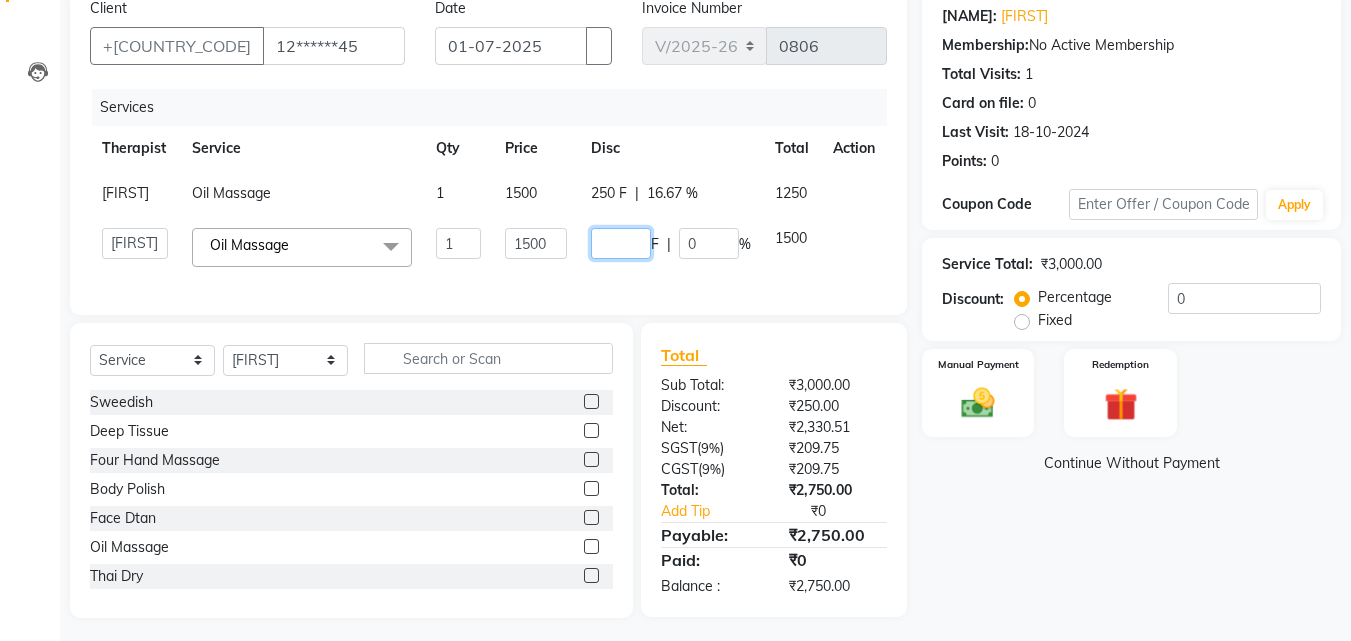 type on "2" 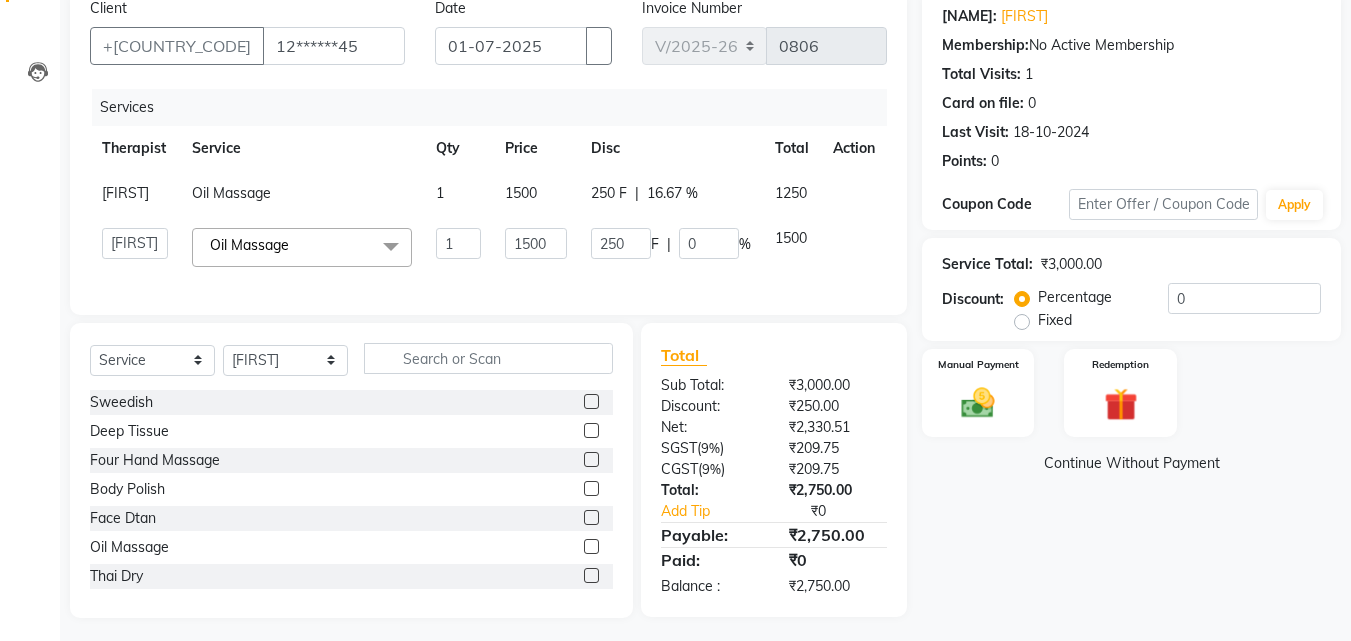 click on "Services Therapist Service Qty Price Disc Total Action Dimple Oil Massage 1 1500 250 F | 16.67 % 1250  [NAME]   [NAME]   [NAME]   [NAME]   [NAME]  Oil Massage  x Sweedish Deep Tissue Four Hand Massage Body Polish Face Dtan Oil Massage Thai Dry Aroma 1 1500 250 F | 0 % 1500" at bounding box center (488, 192) 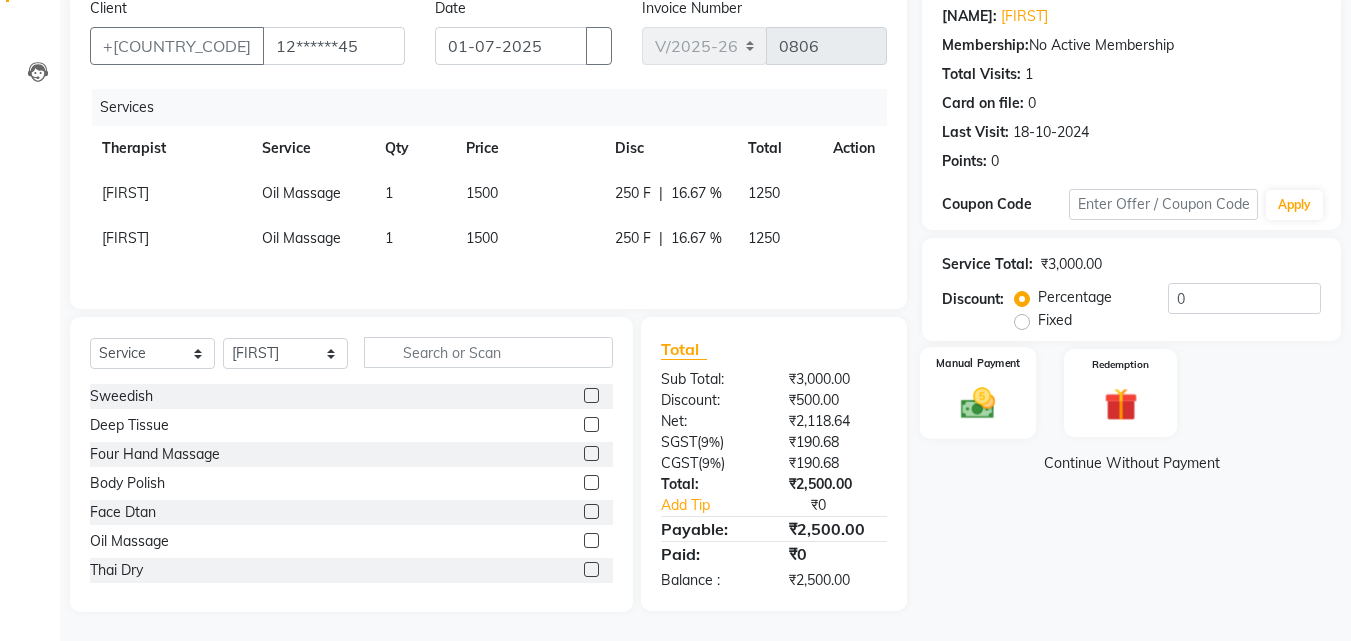 click on "Manual Payment" at bounding box center (978, 393) 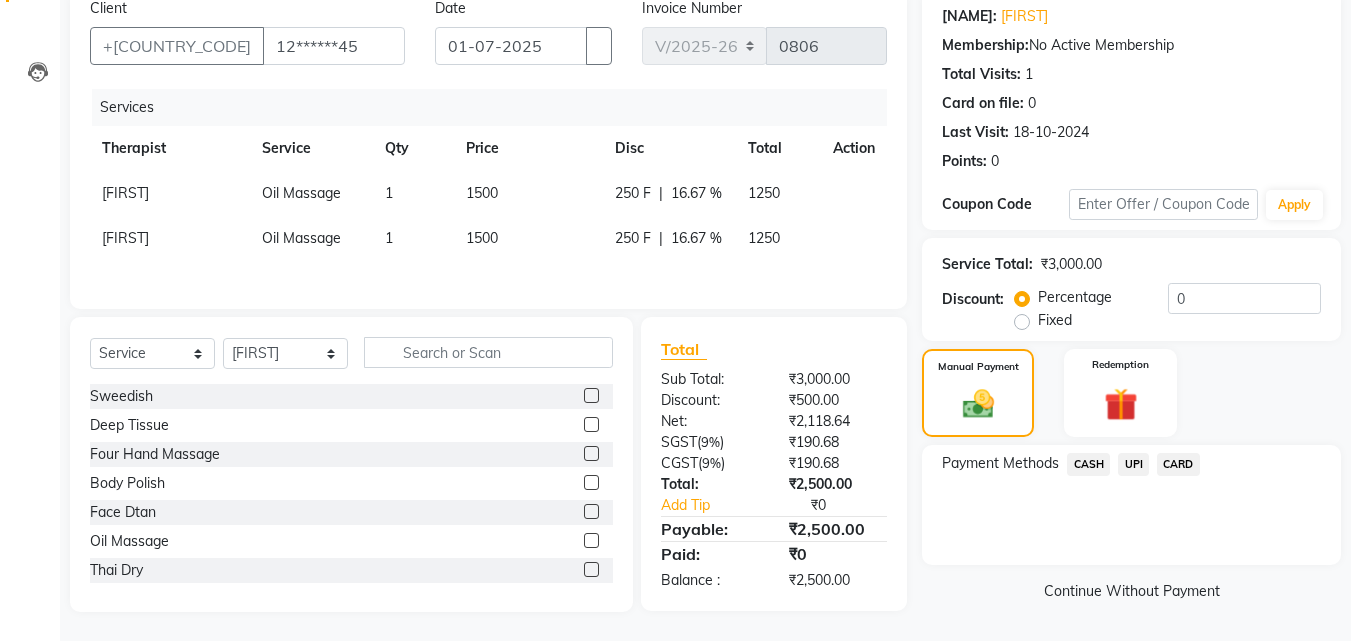 click on "CASH" at bounding box center [1088, 464] 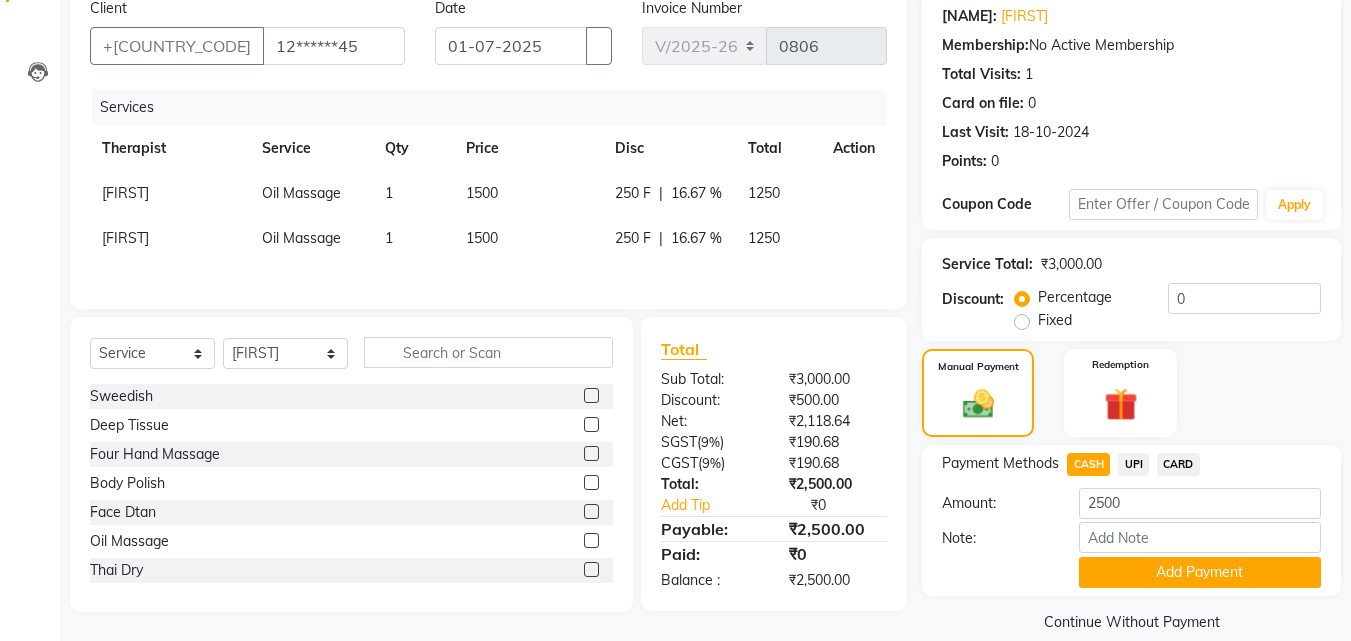 scroll, scrollTop: 191, scrollLeft: 0, axis: vertical 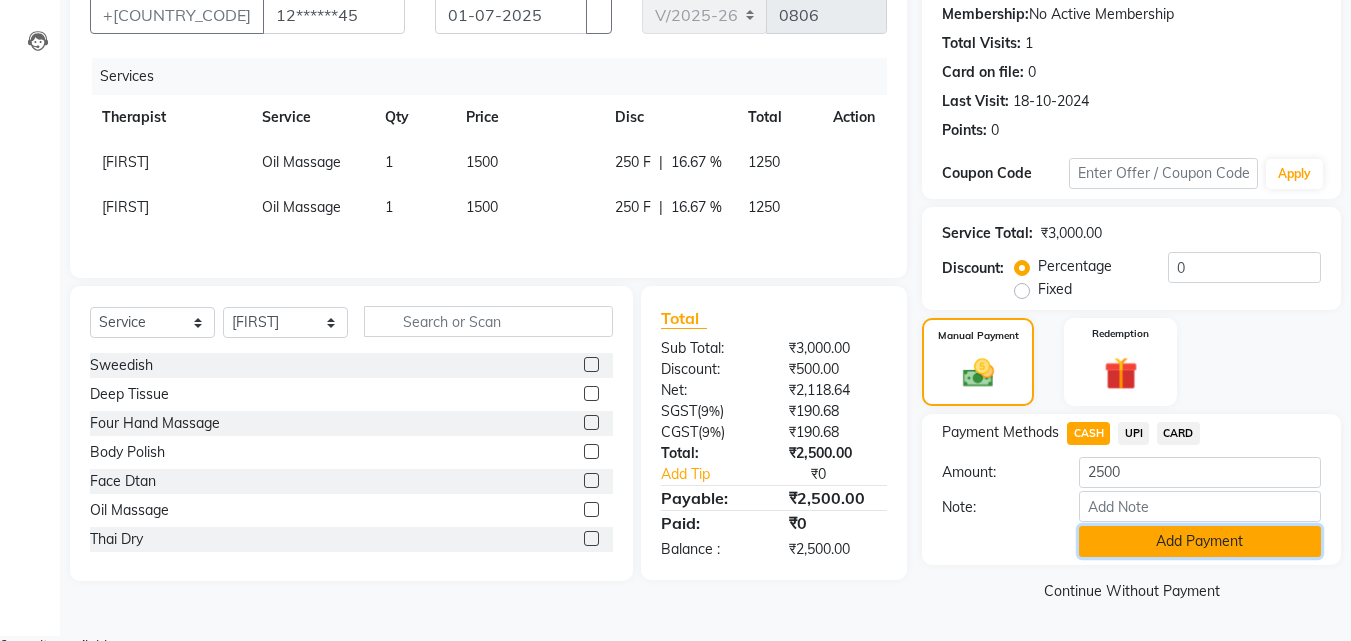 click on "Add Payment" at bounding box center [1200, 541] 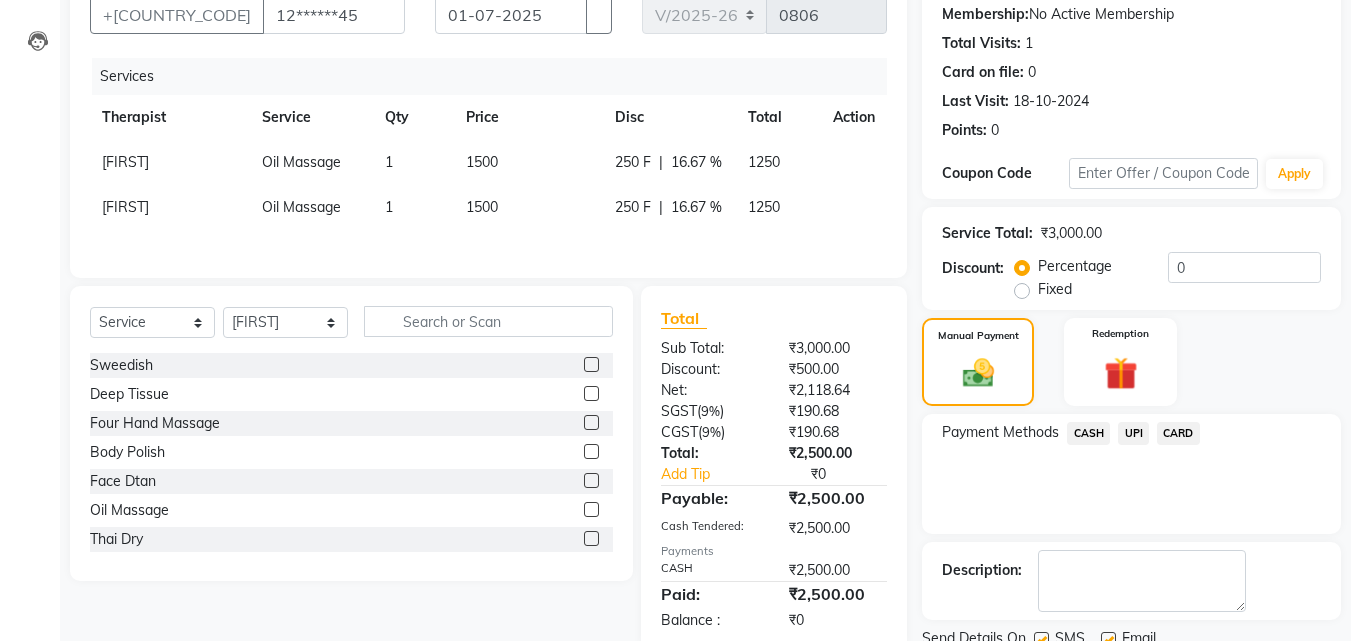 scroll, scrollTop: 275, scrollLeft: 0, axis: vertical 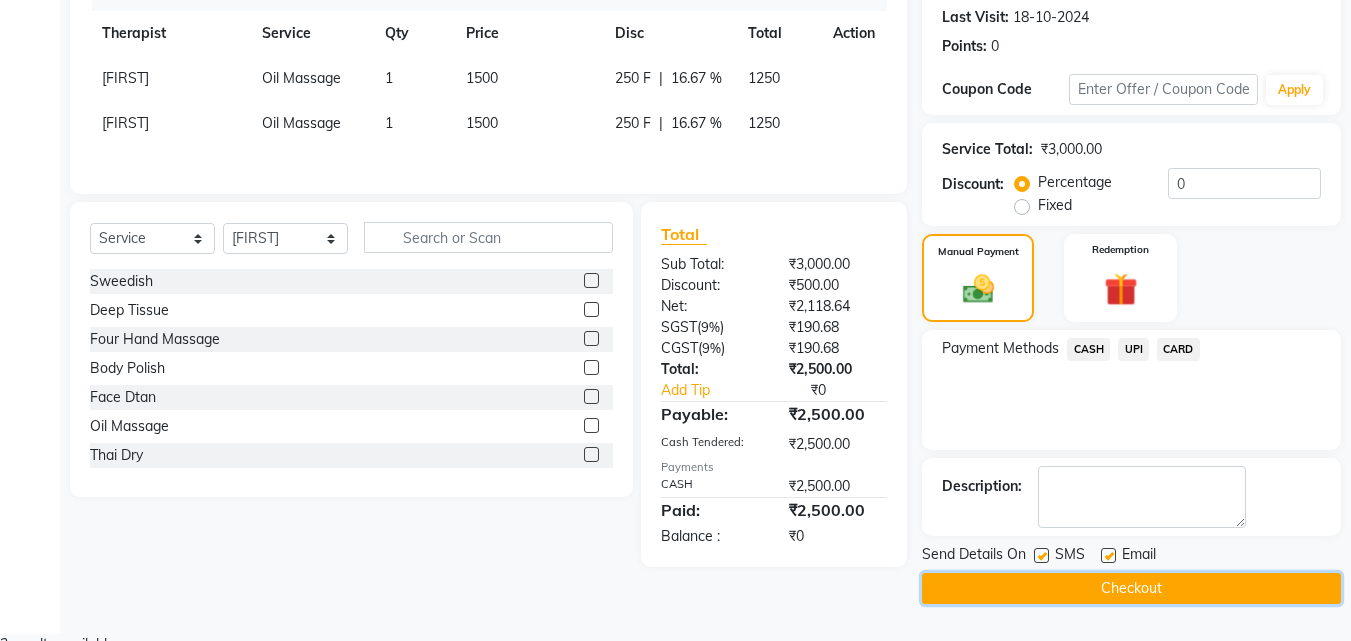 click on "Checkout" at bounding box center [1131, 588] 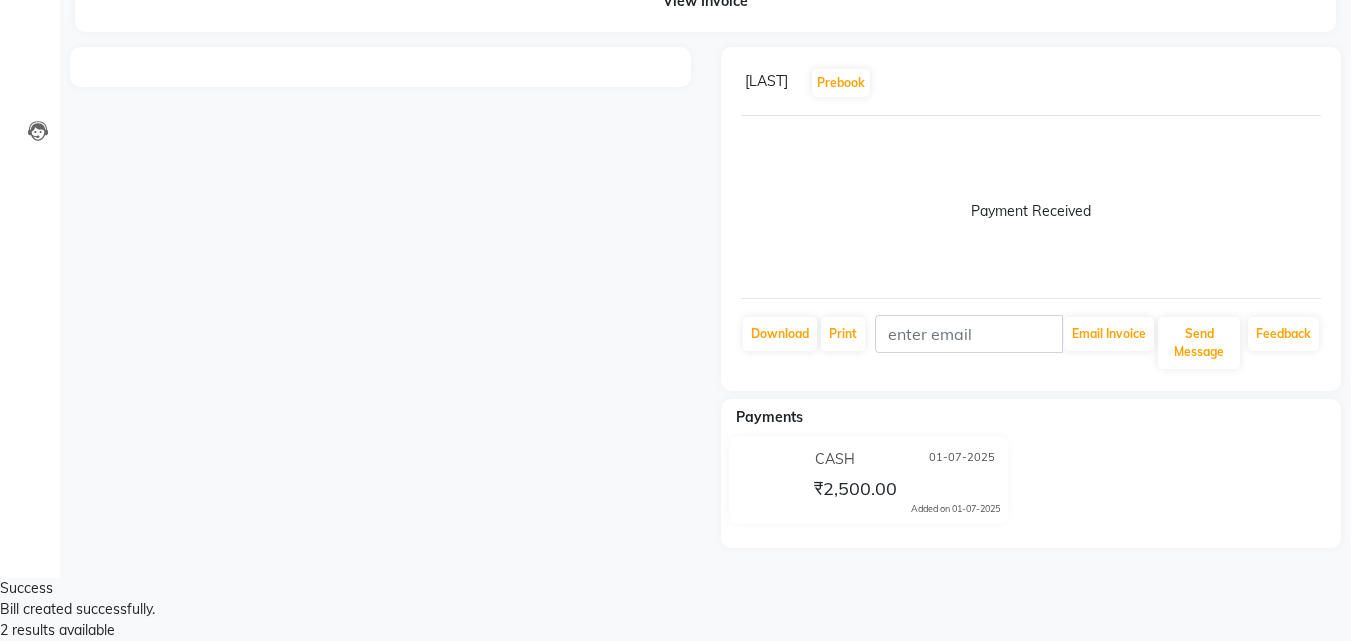 scroll, scrollTop: 0, scrollLeft: 0, axis: both 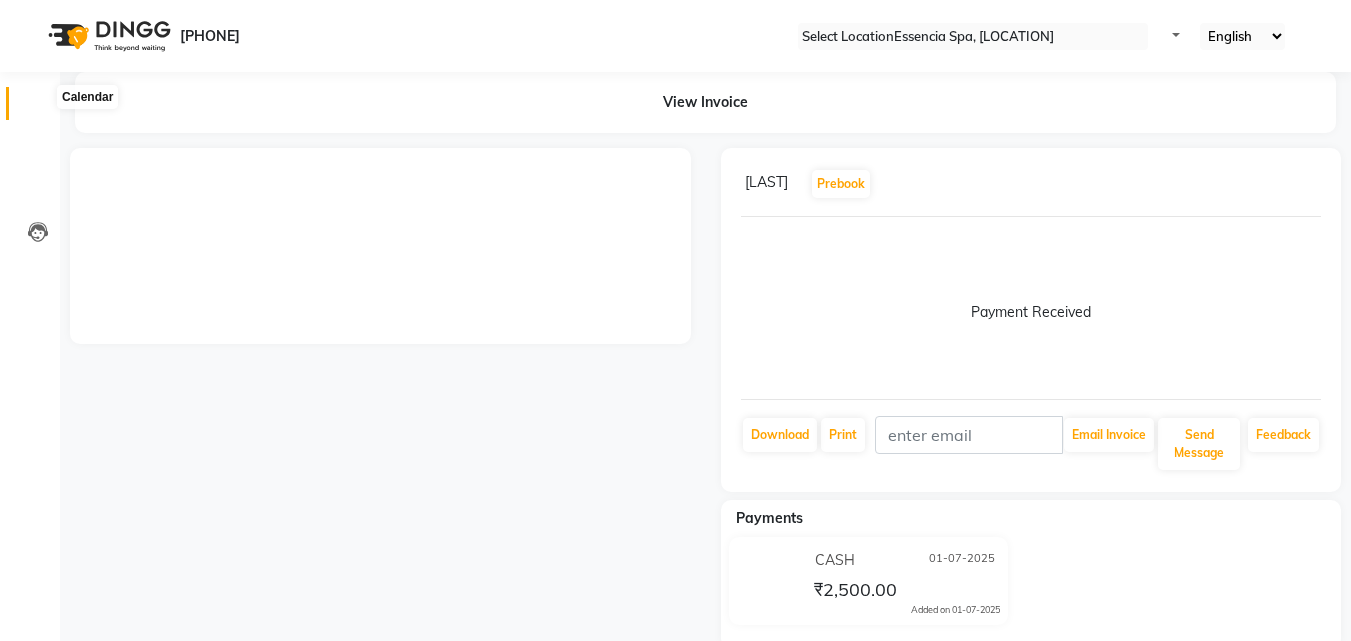 click at bounding box center (38, 108) 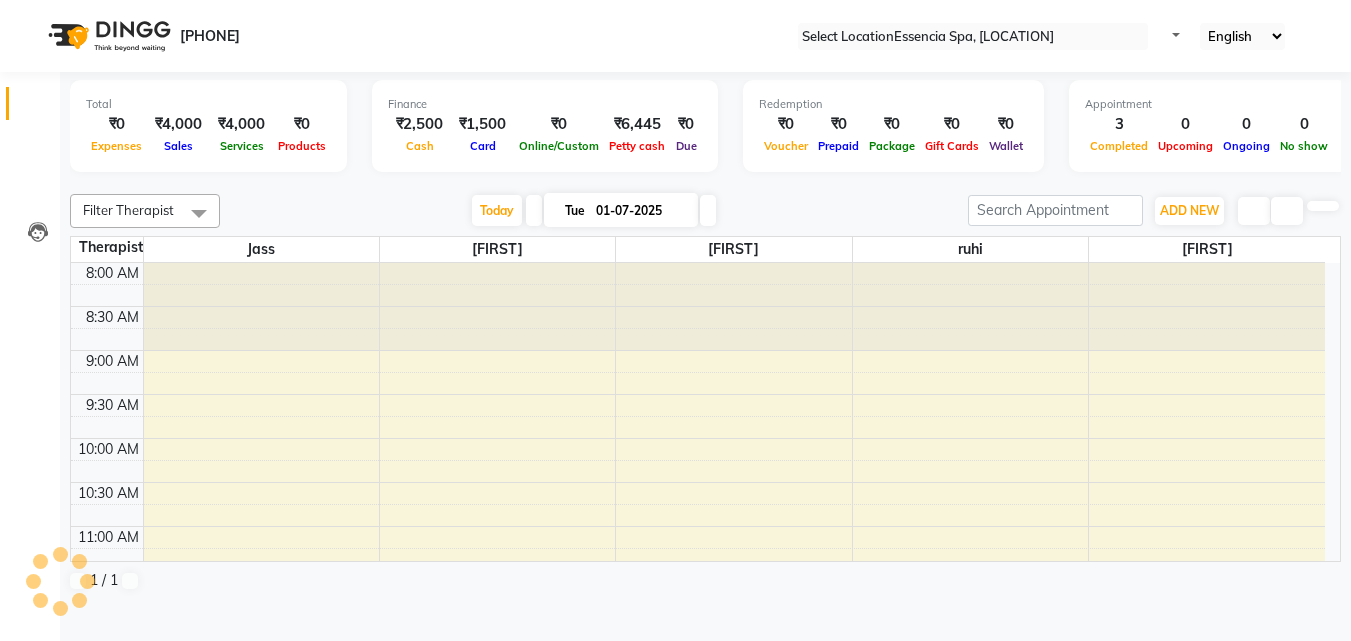 scroll, scrollTop: 0, scrollLeft: 0, axis: both 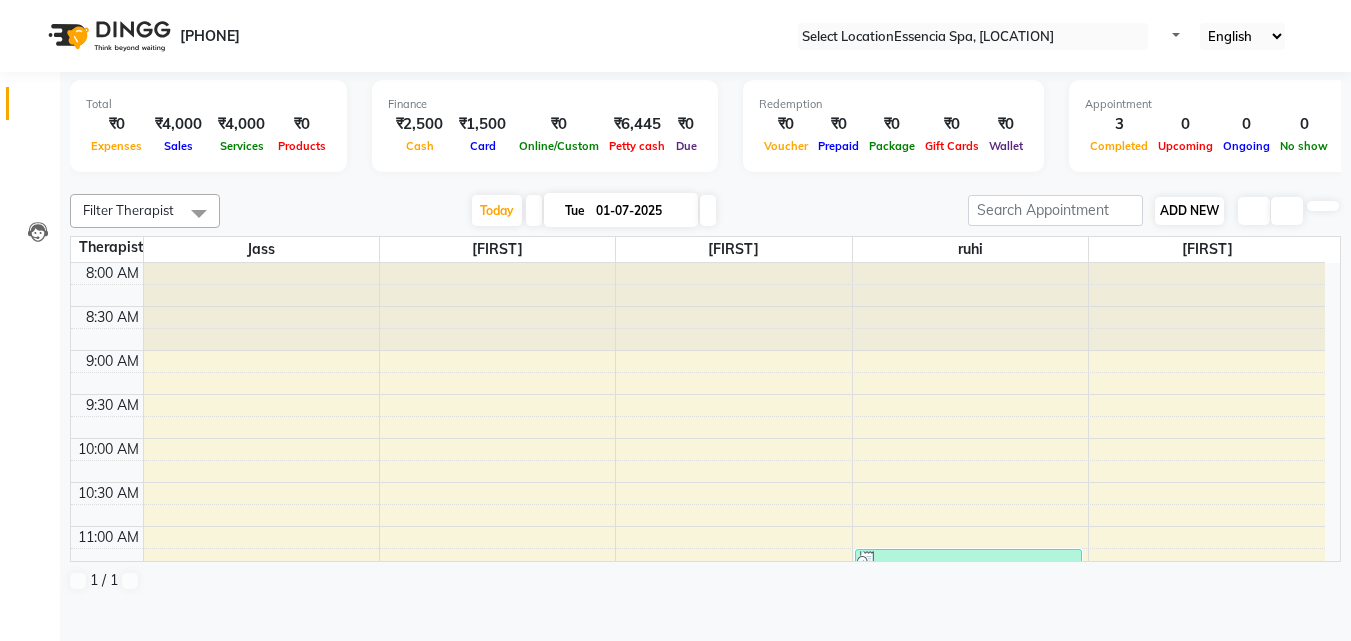 click on "ADD NEW" at bounding box center [1189, 210] 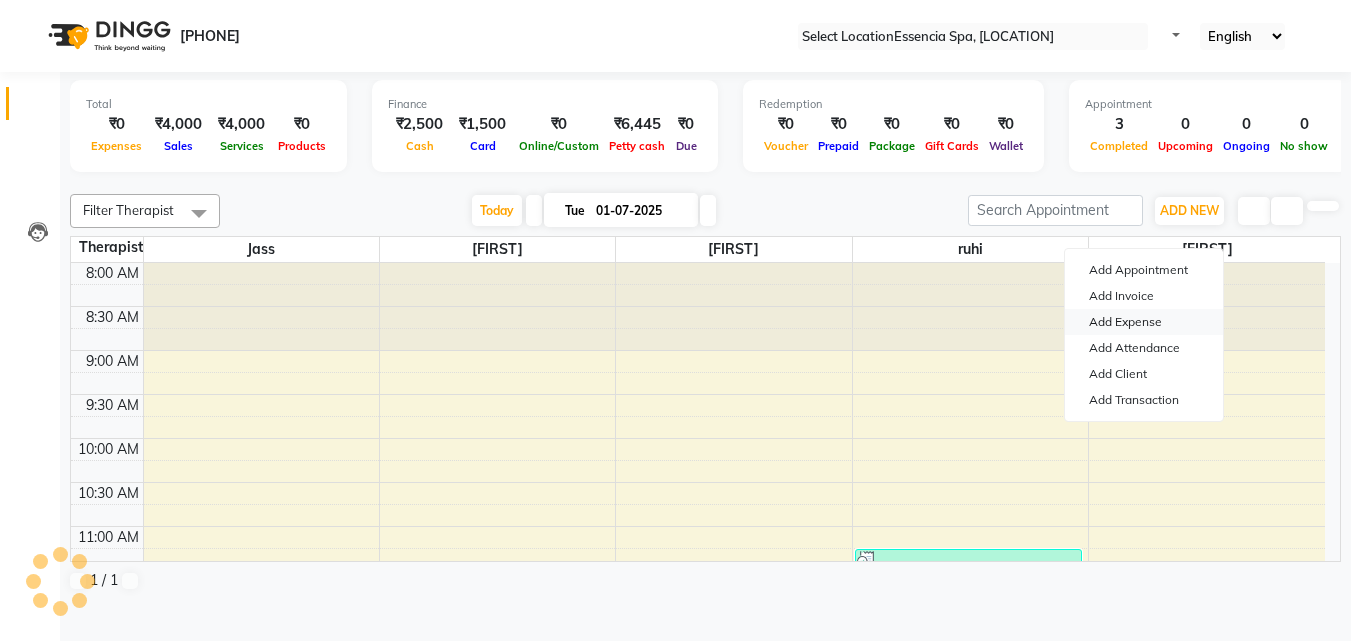 click on "Add Expense" at bounding box center (1144, 322) 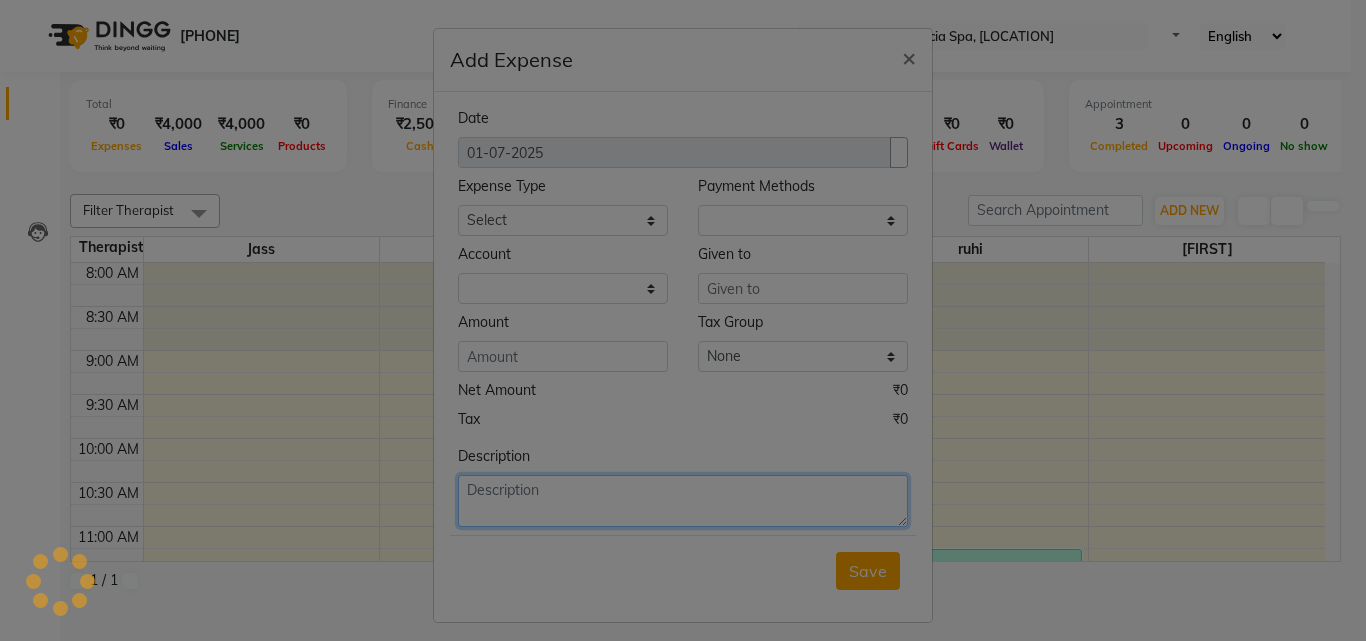 click at bounding box center (683, 501) 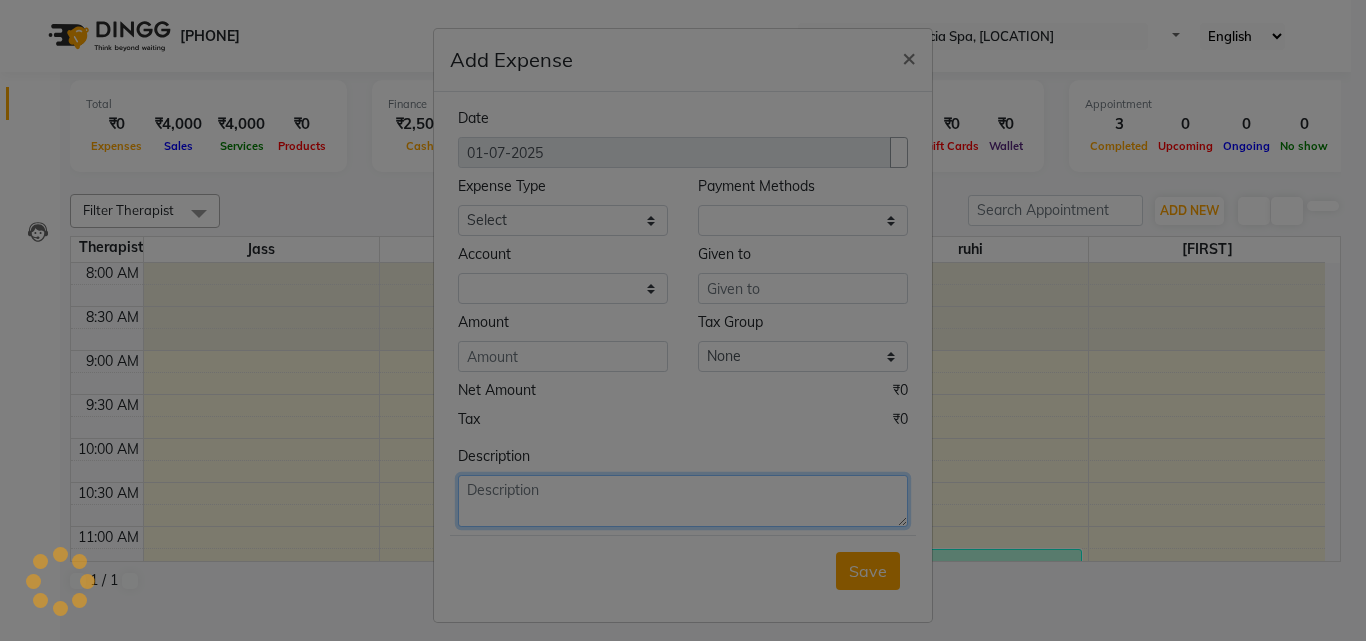 paste on "Milk ,  Candy 2 Pkt" 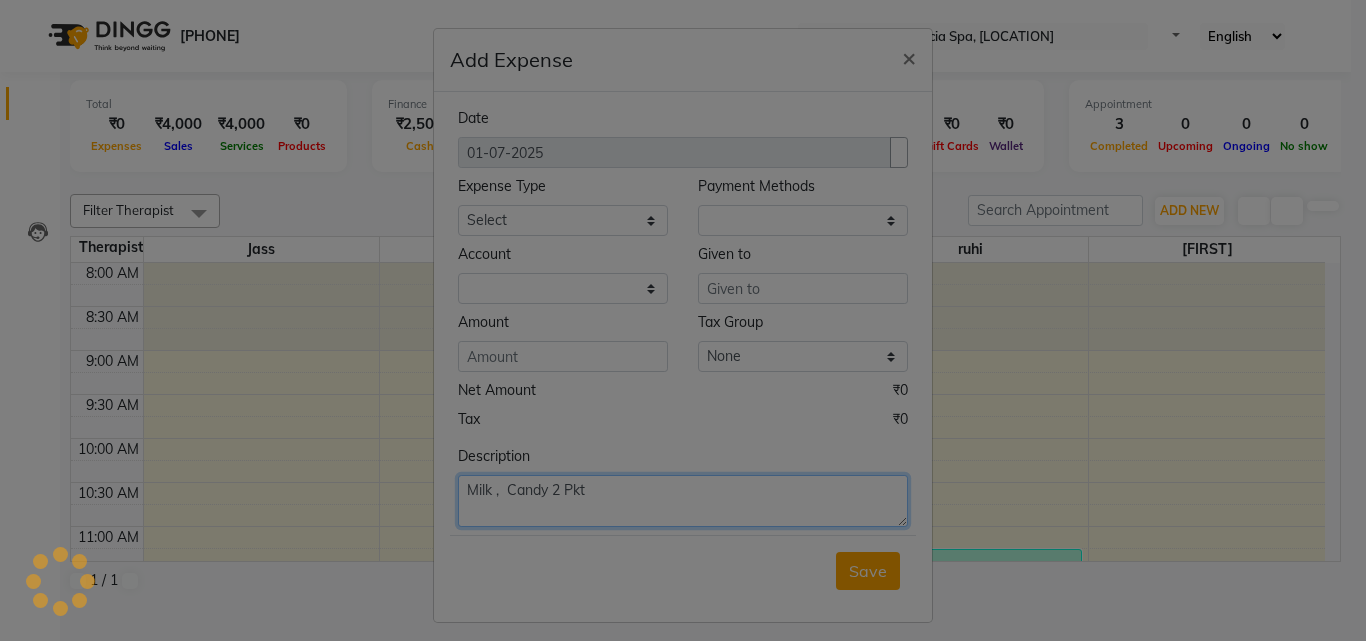type on "Milk ,  Candy 2 Pkt" 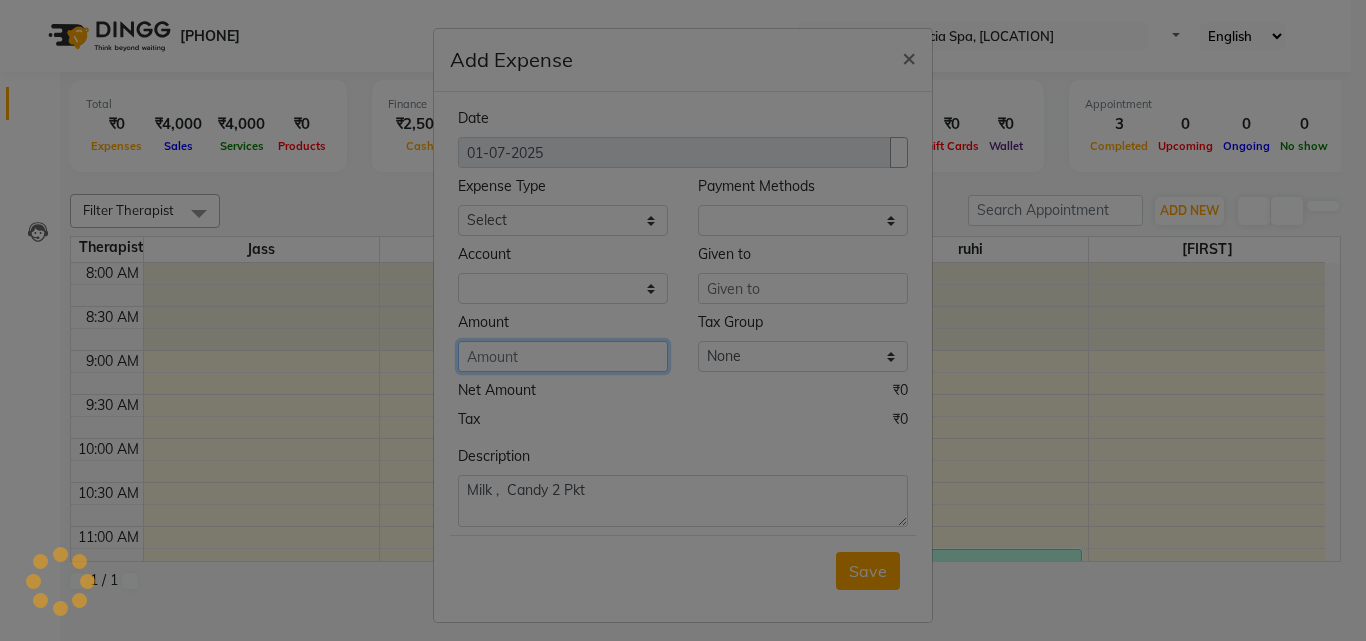 click at bounding box center [563, 356] 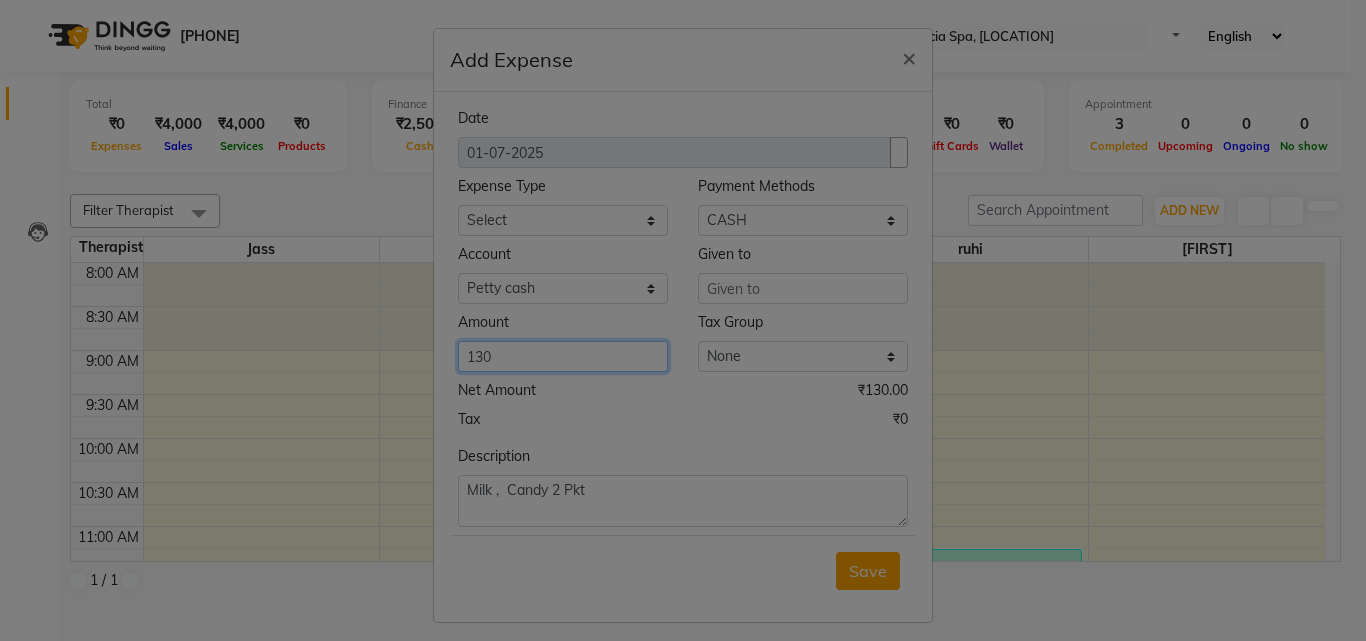 type on "130" 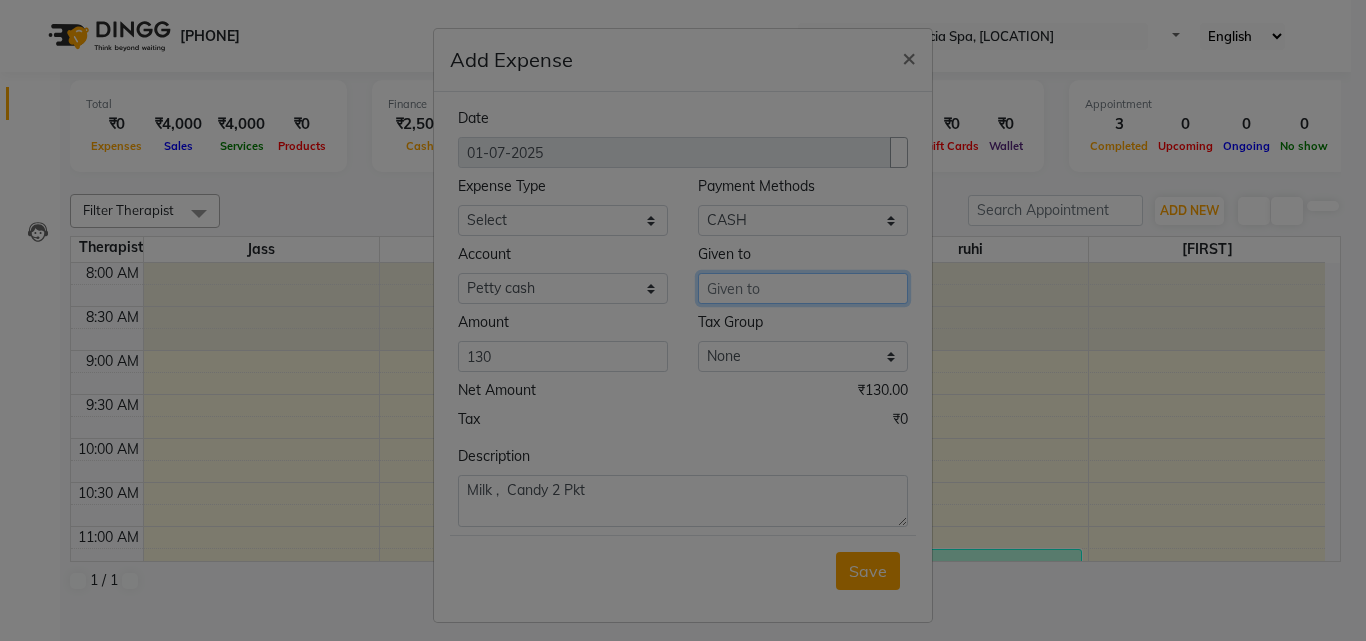 click at bounding box center (803, 288) 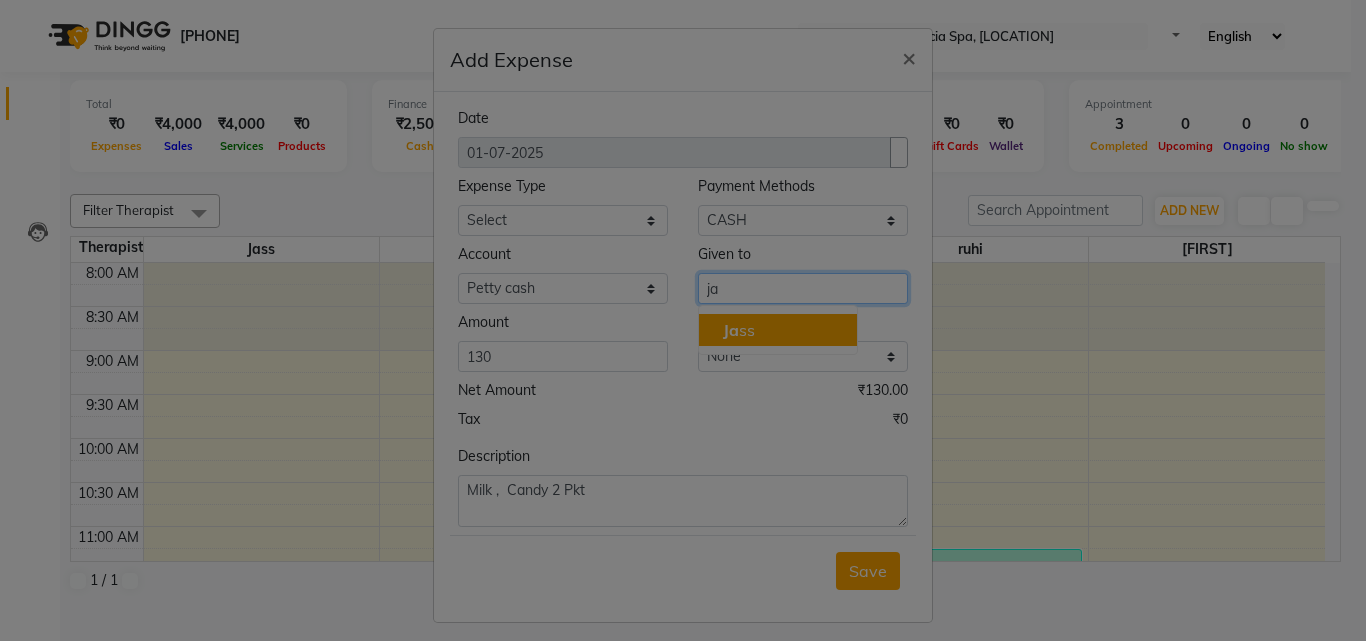 click on "[FIRST] [LAST]" at bounding box center (739, 330) 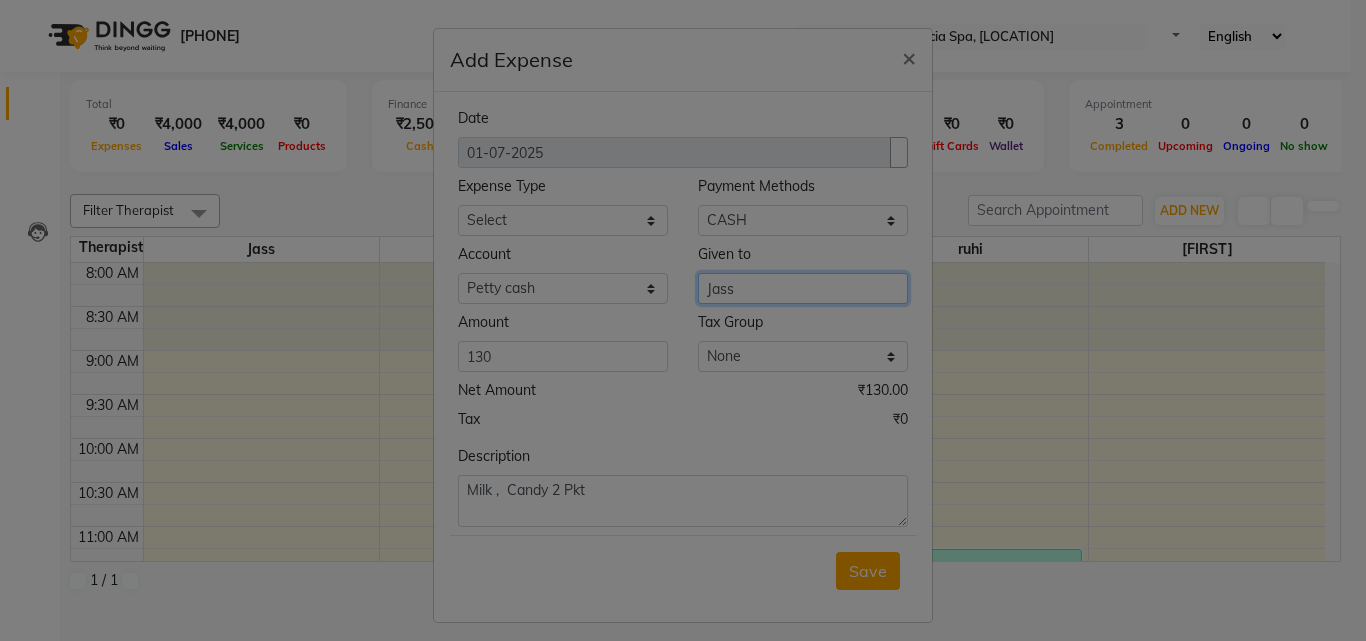 type on "Jass" 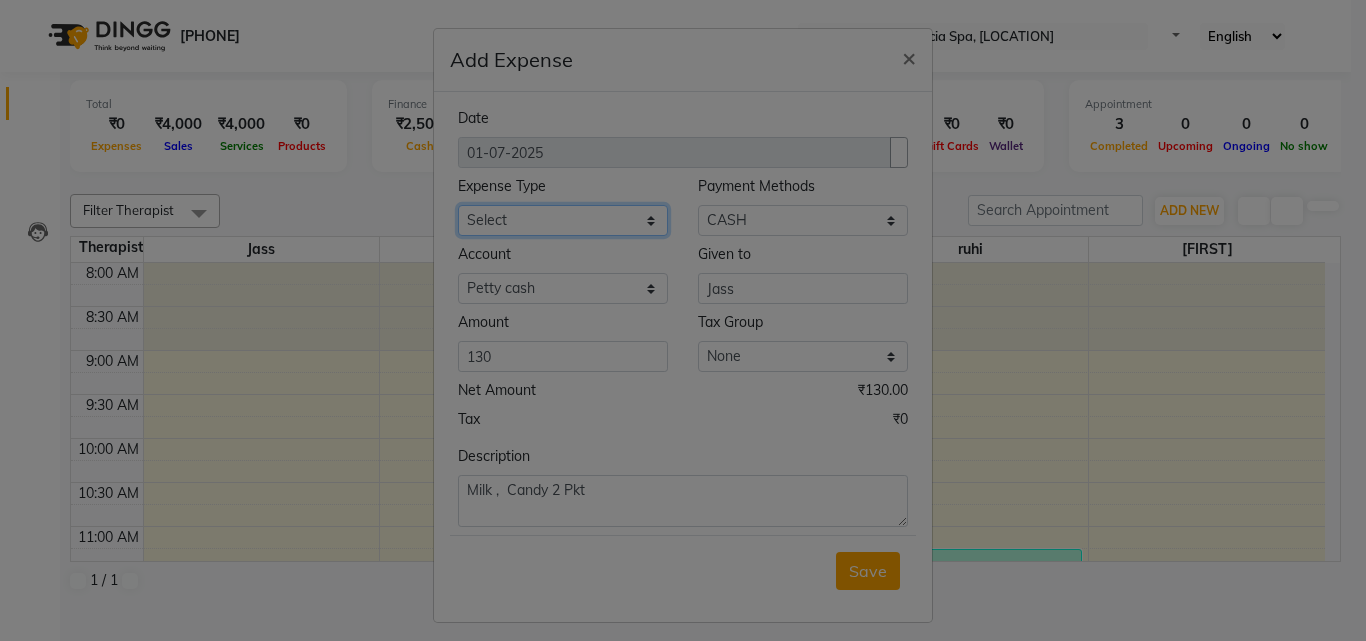 click on "Select Advance Salary Bank charges Car maintenance  Cash transfer to bank Cash transfer to hub Client Snacks Clinical charges Equipment Fuel Govt fee Incentive Insurance International purchase Loan Repayment Maintenance Marketing Miscellaneous MRA Other Pantry Product Rent Salary Staff Snacks Tax Tea & Refreshment Utilities" at bounding box center [563, 220] 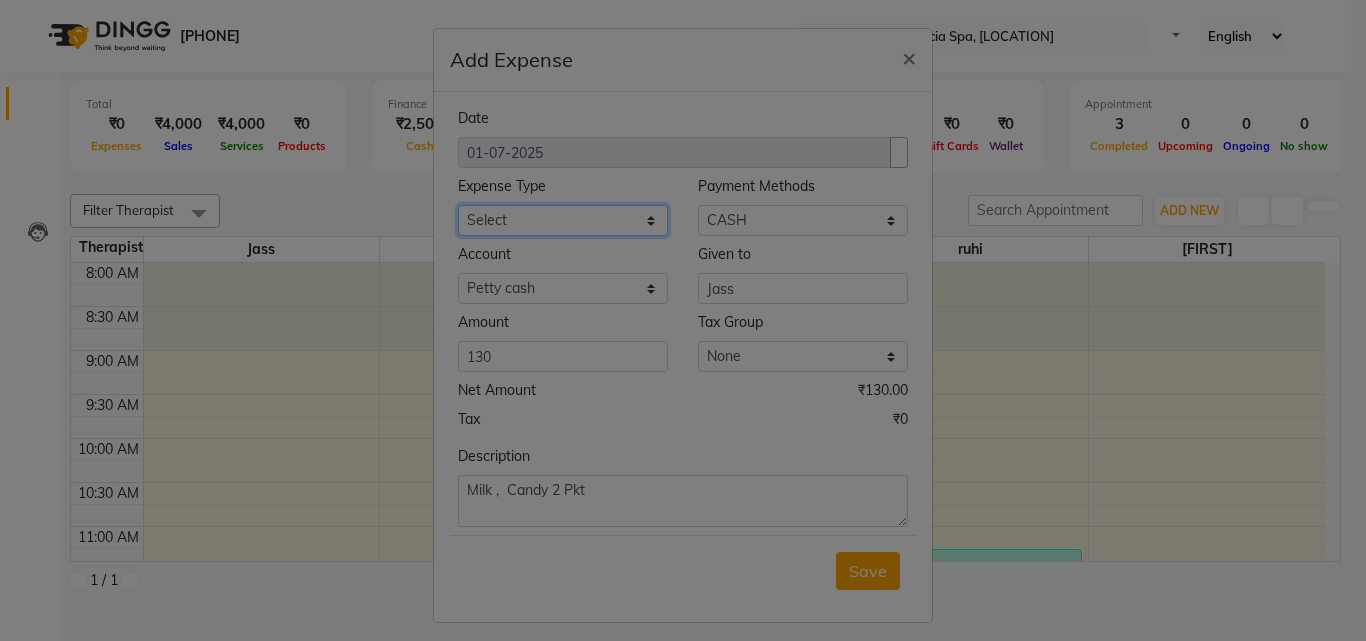 select on "18" 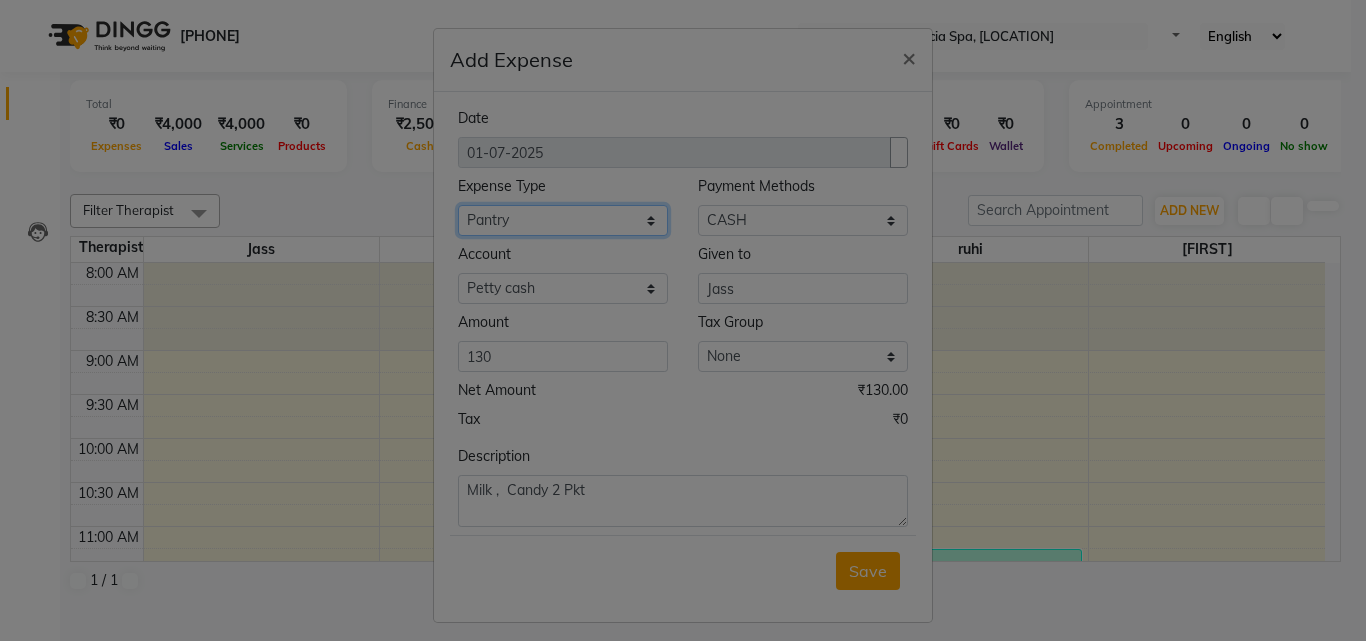 click on "Select Advance Salary Bank charges Car maintenance  Cash transfer to bank Cash transfer to hub Client Snacks Clinical charges Equipment Fuel Govt fee Incentive Insurance International purchase Loan Repayment Maintenance Marketing Miscellaneous MRA Other Pantry Product Rent Salary Staff Snacks Tax Tea & Refreshment Utilities" at bounding box center (563, 220) 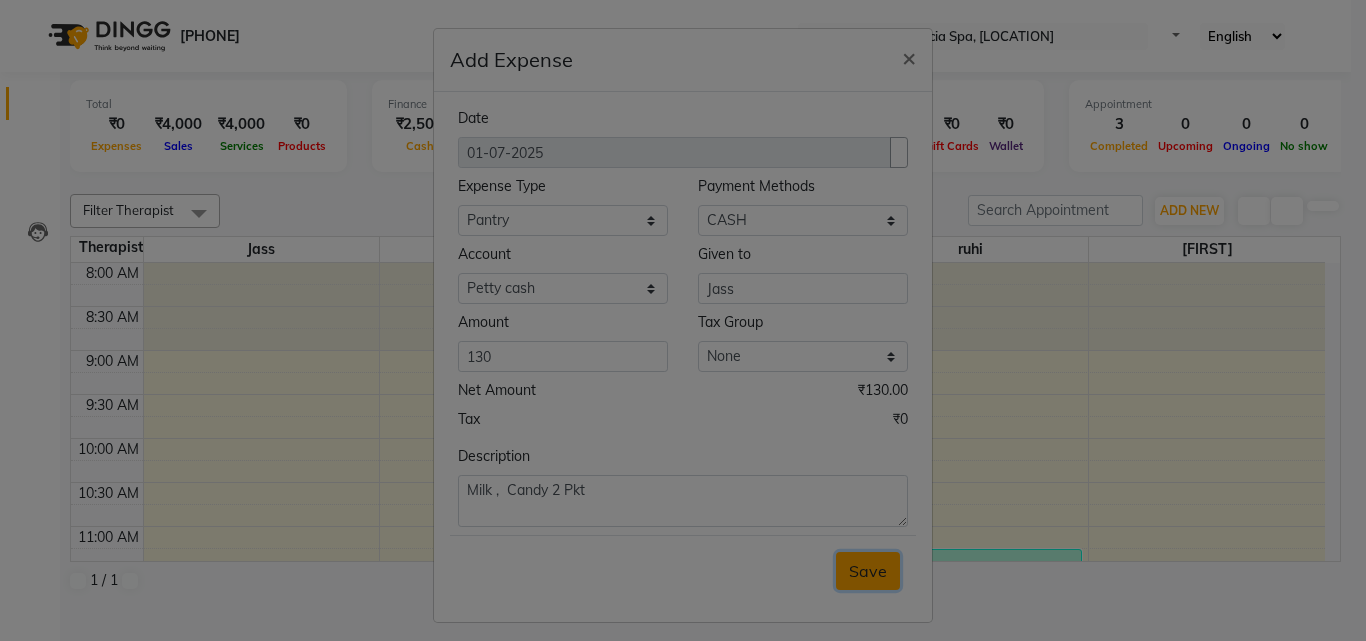click on "Save" at bounding box center [868, 571] 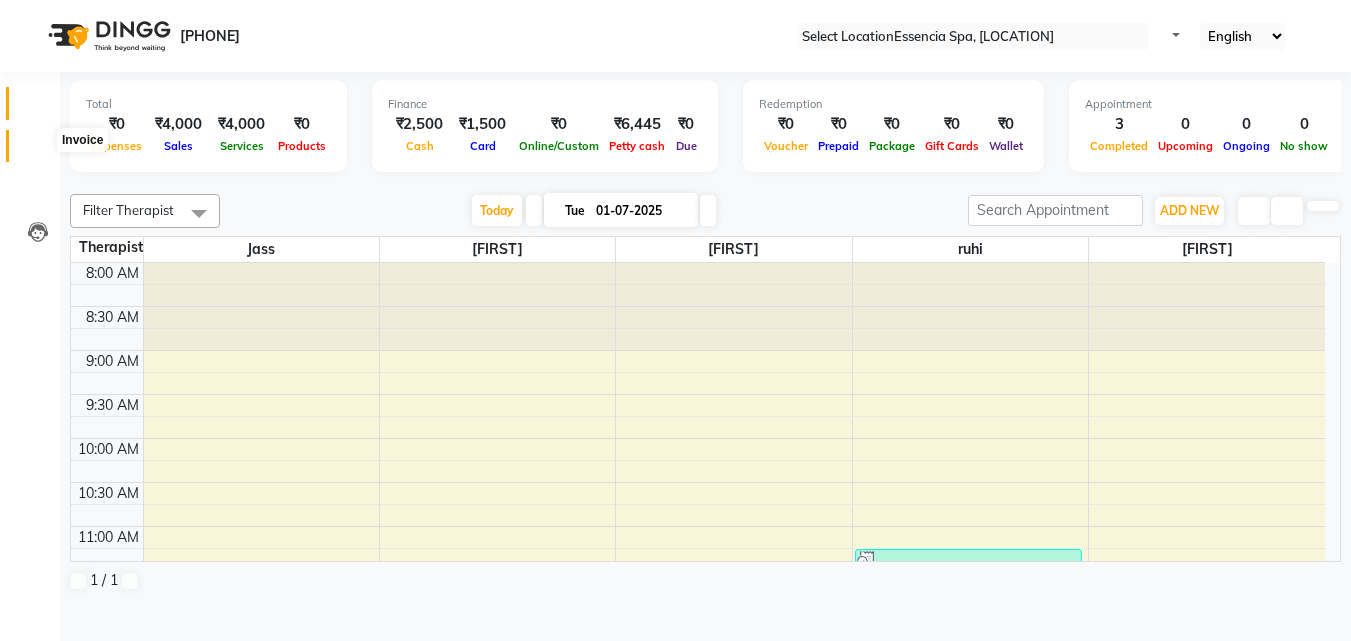 click at bounding box center [38, 151] 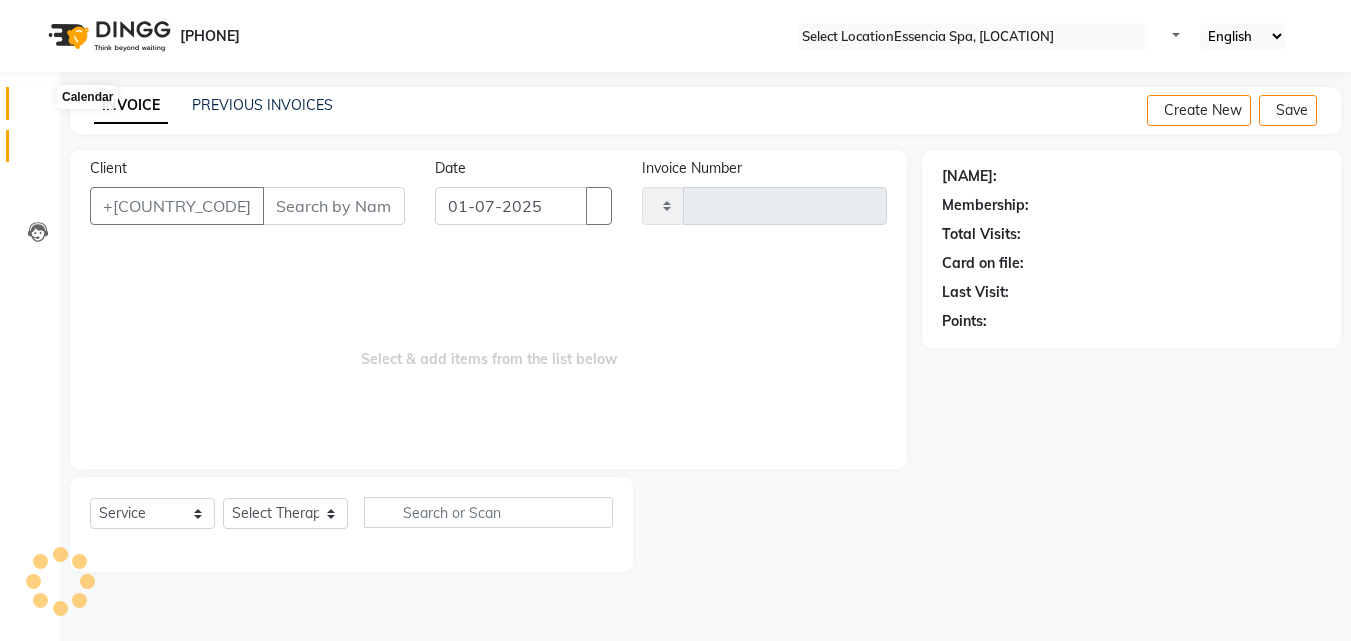 click at bounding box center [38, 108] 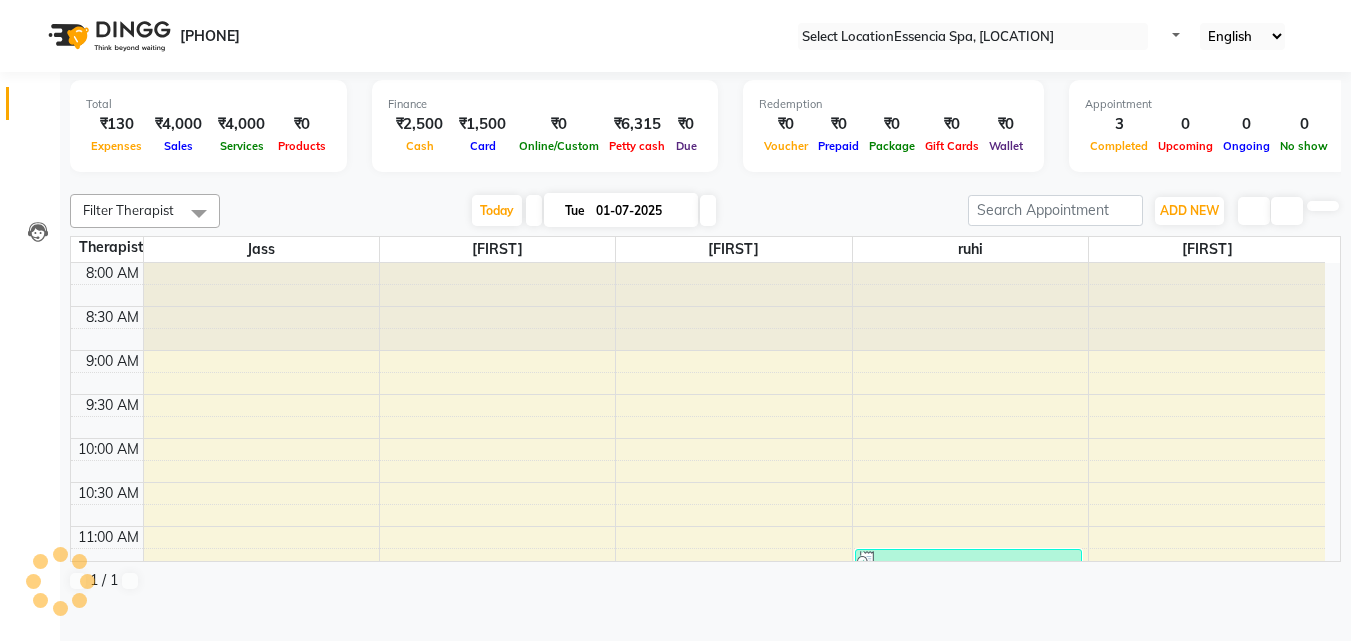 scroll, scrollTop: 0, scrollLeft: 0, axis: both 